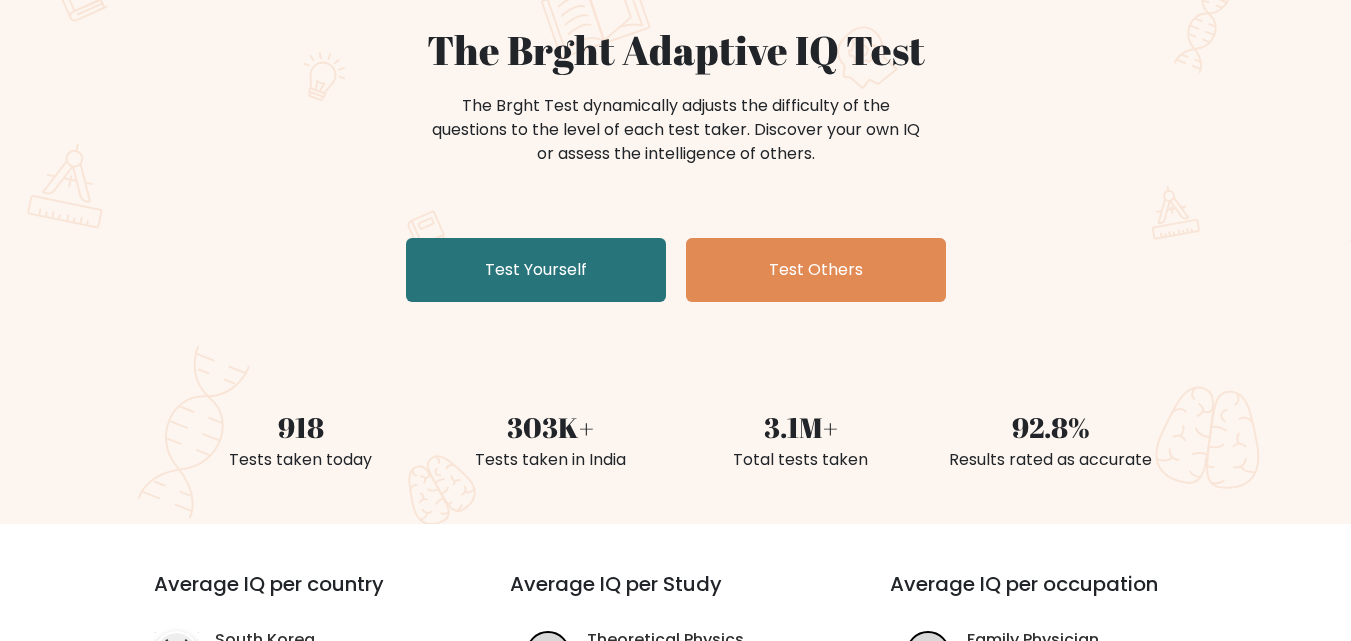 scroll, scrollTop: 200, scrollLeft: 0, axis: vertical 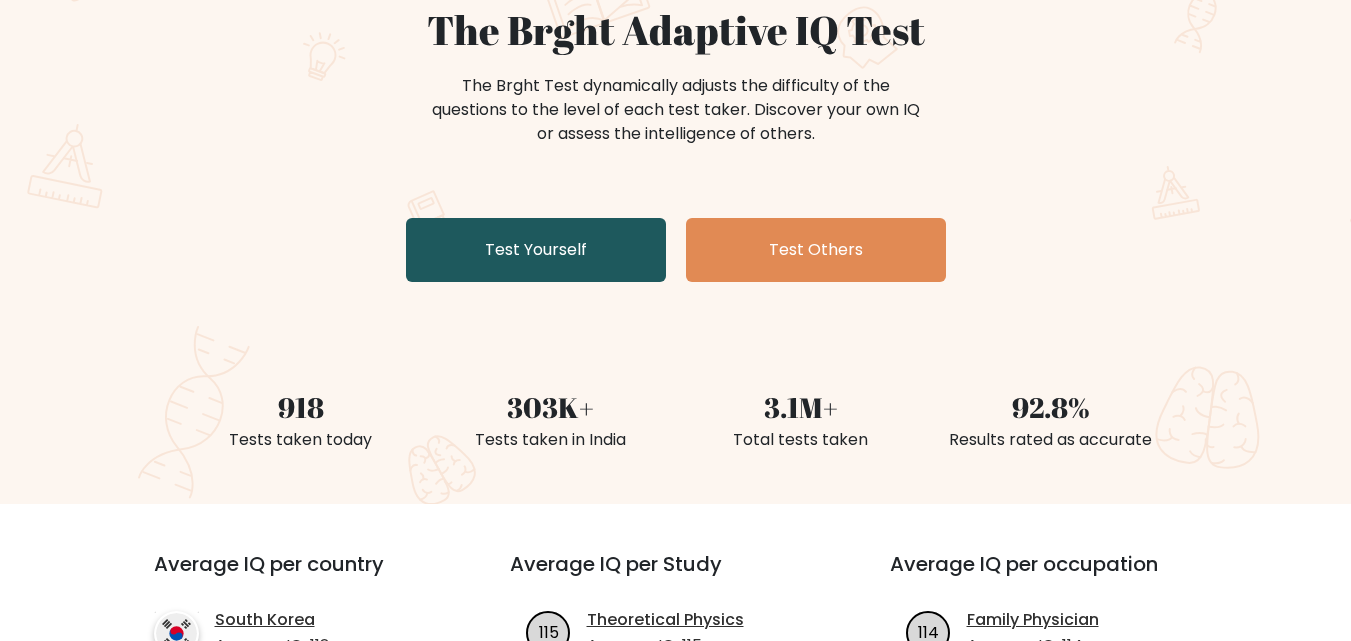 click on "Test Yourself" at bounding box center (536, 250) 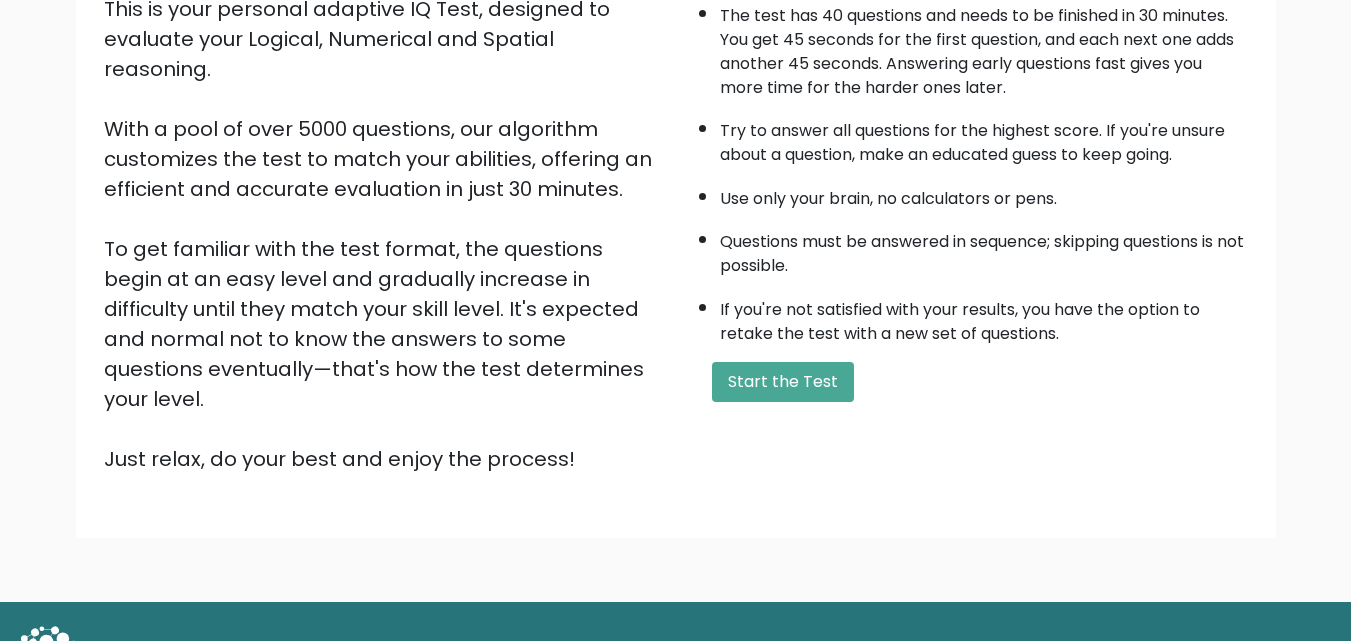 scroll, scrollTop: 275, scrollLeft: 0, axis: vertical 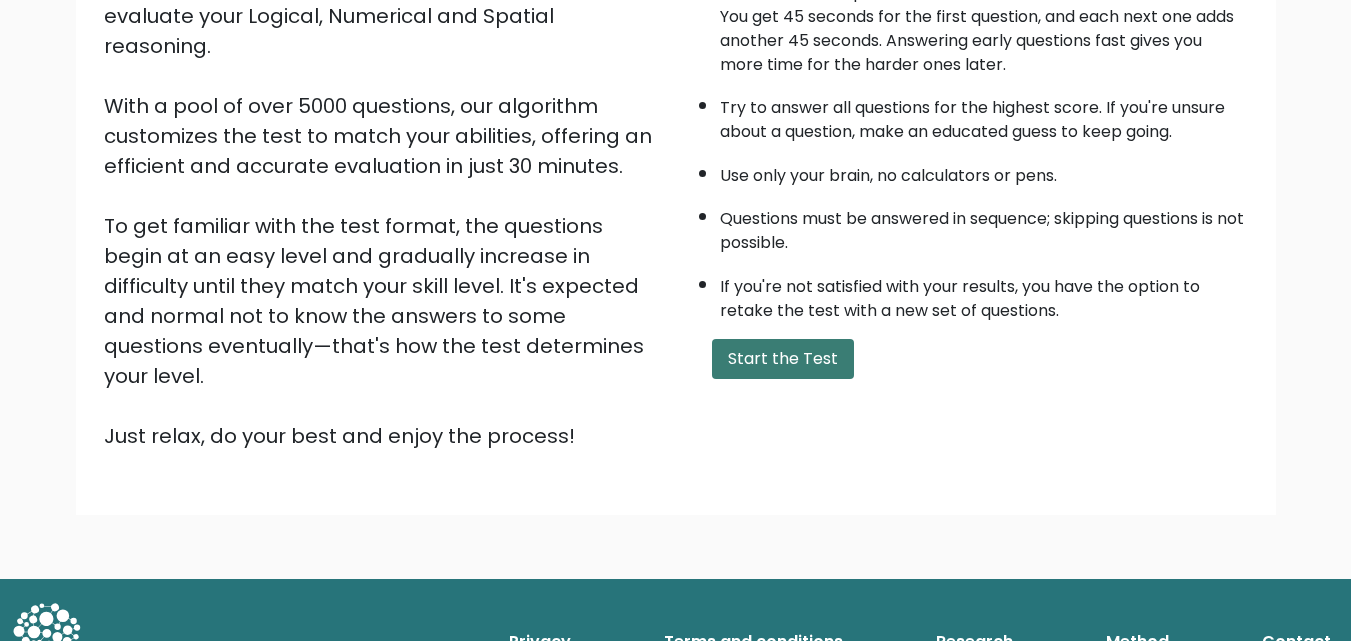 click on "Start the Test" at bounding box center (783, 359) 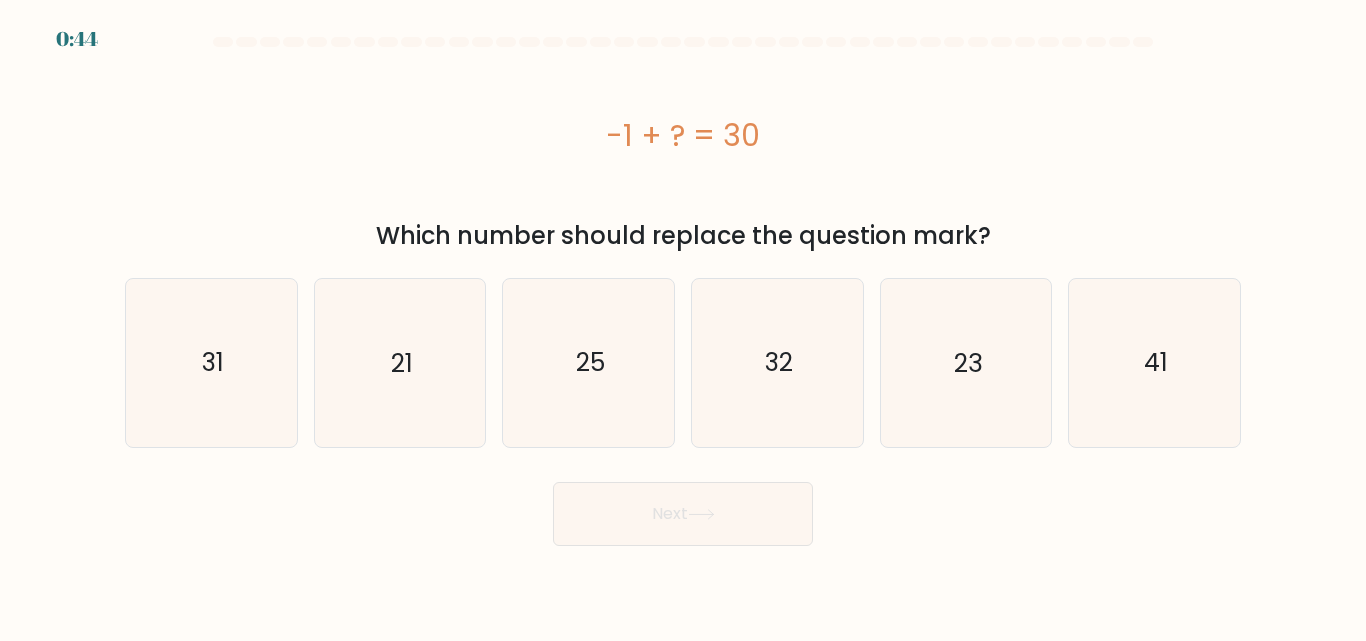 scroll, scrollTop: 0, scrollLeft: 0, axis: both 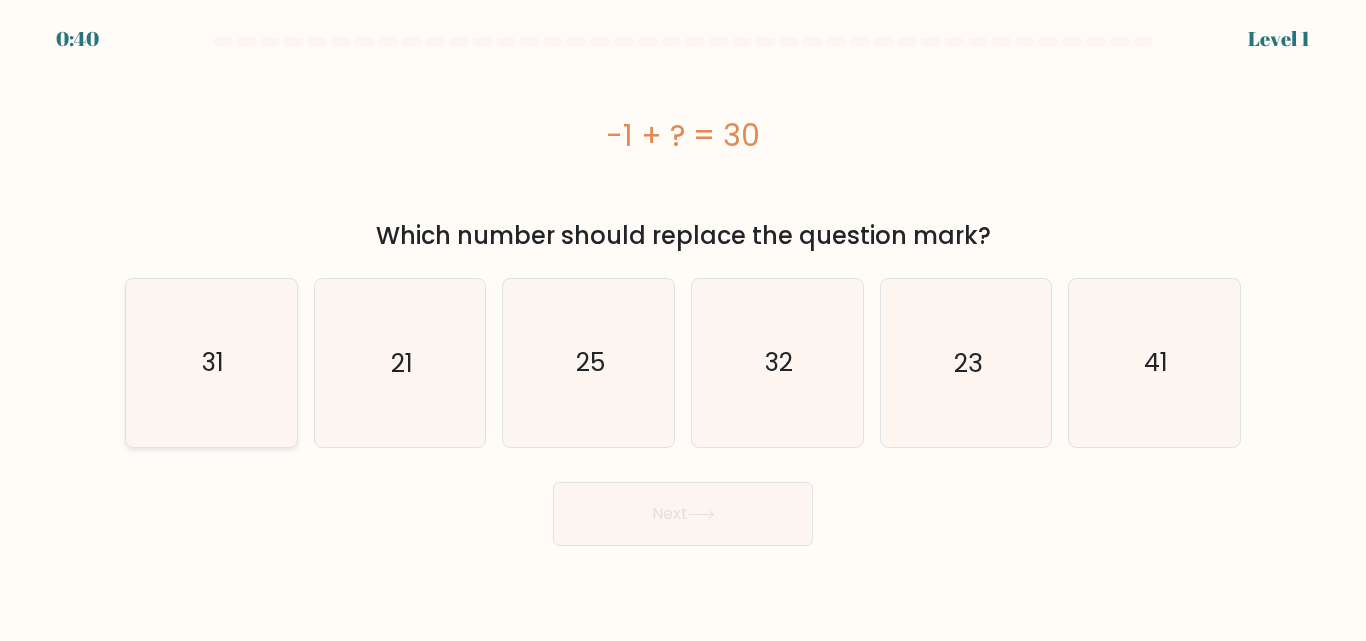 click on "31" 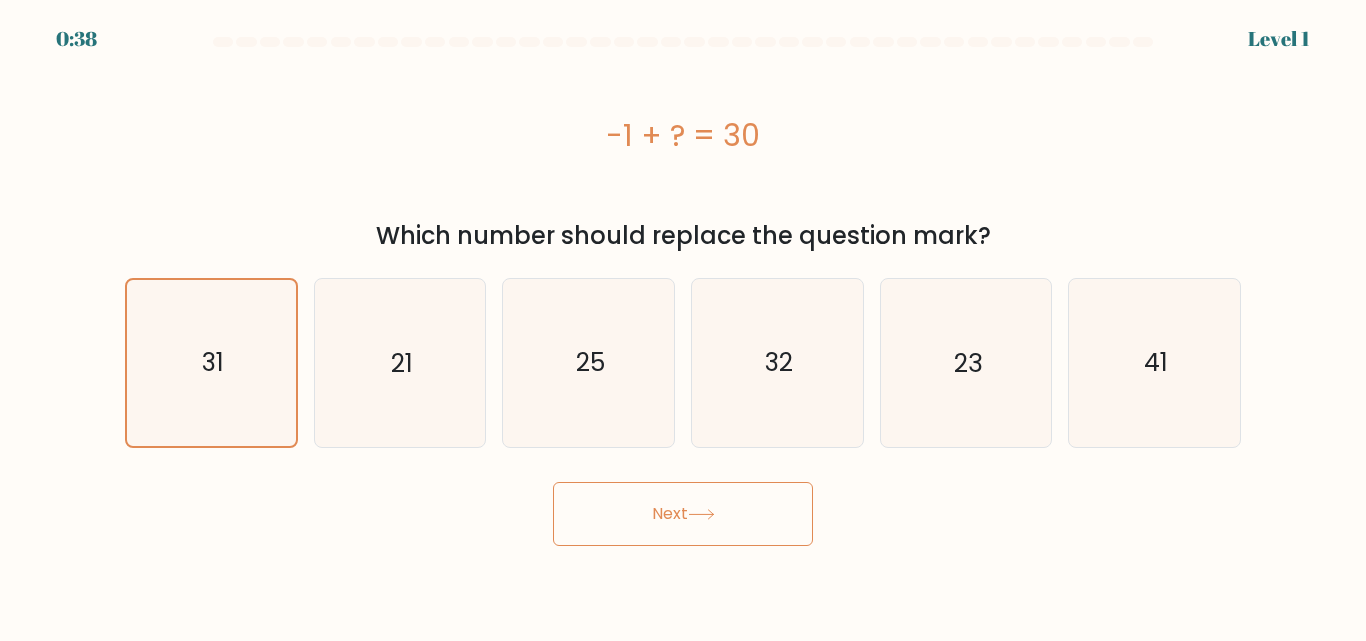 click on "Next" at bounding box center [683, 514] 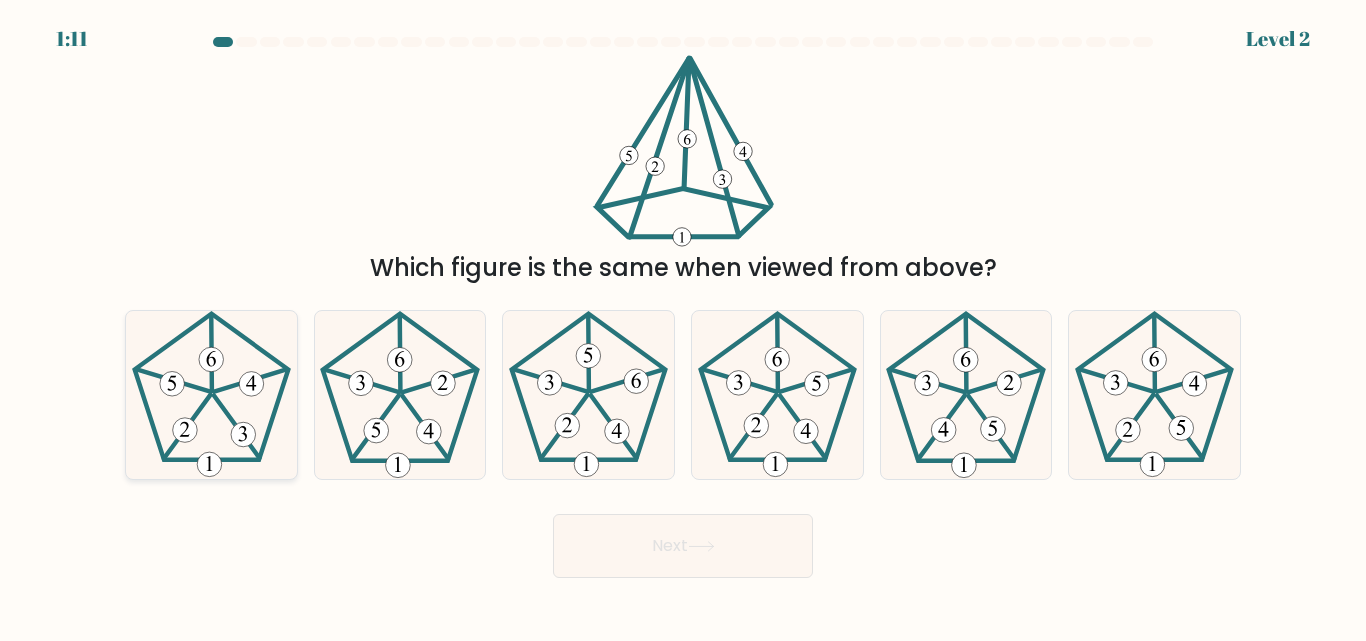 click 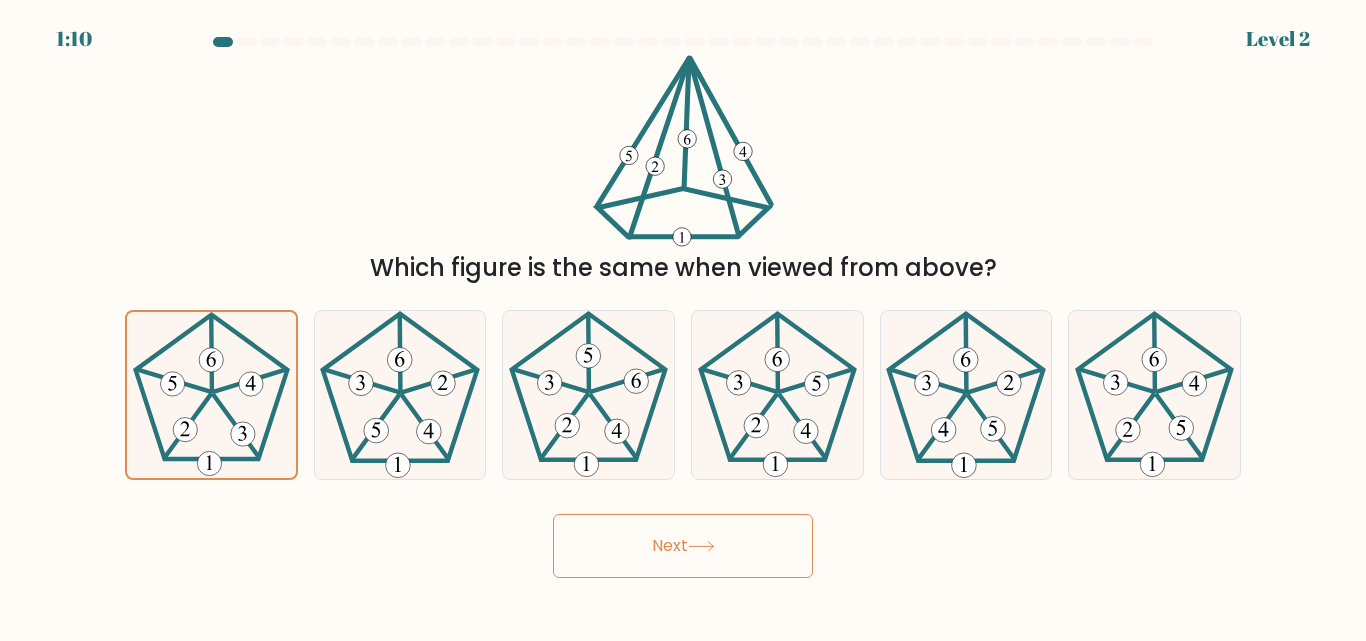 click on "Next" at bounding box center (683, 546) 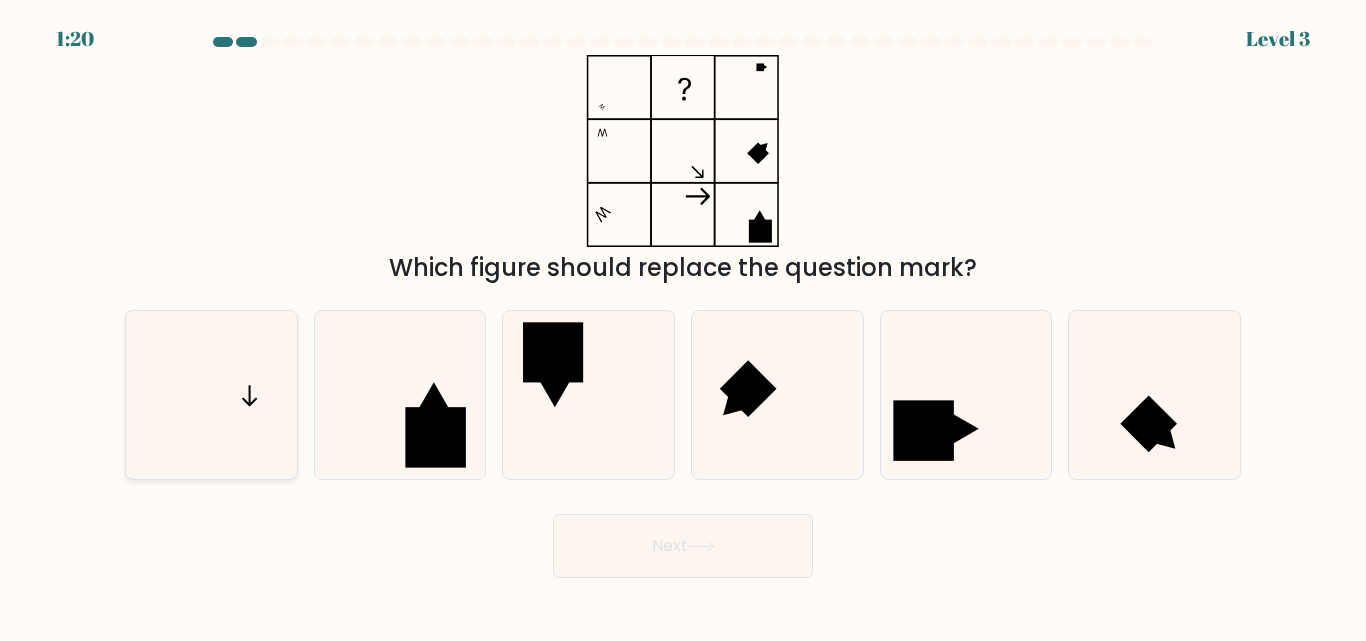 click 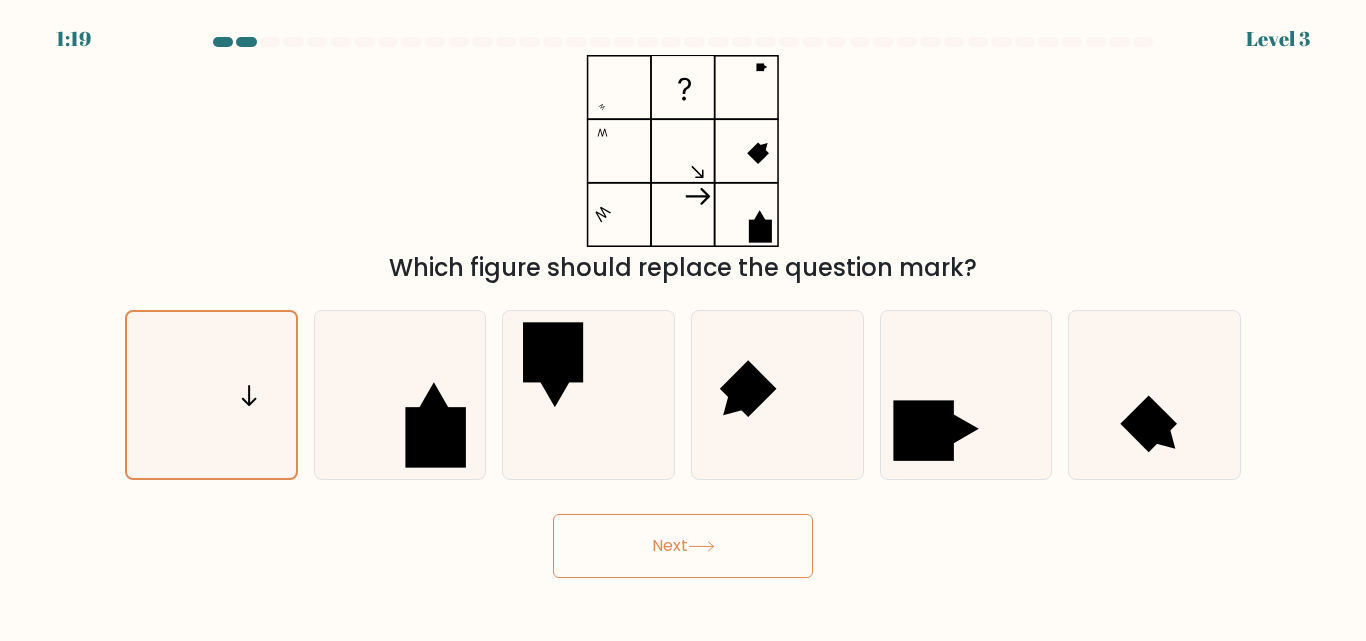 click on "Next" at bounding box center (683, 546) 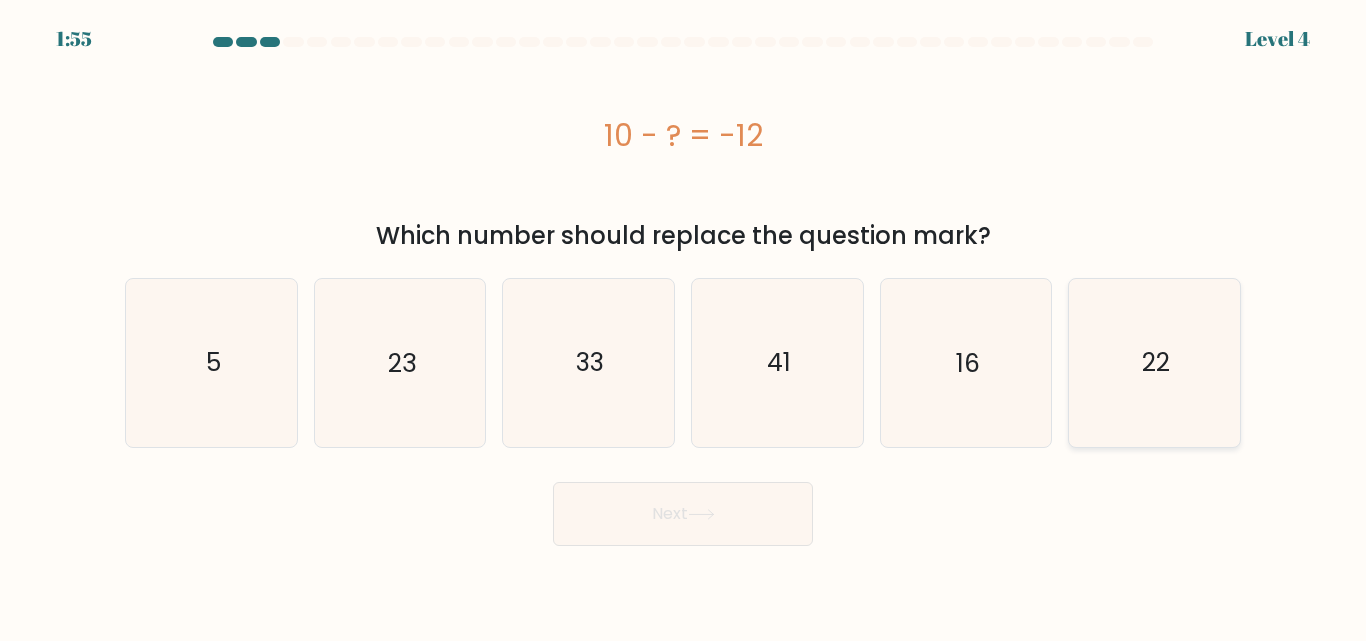 click on "22" 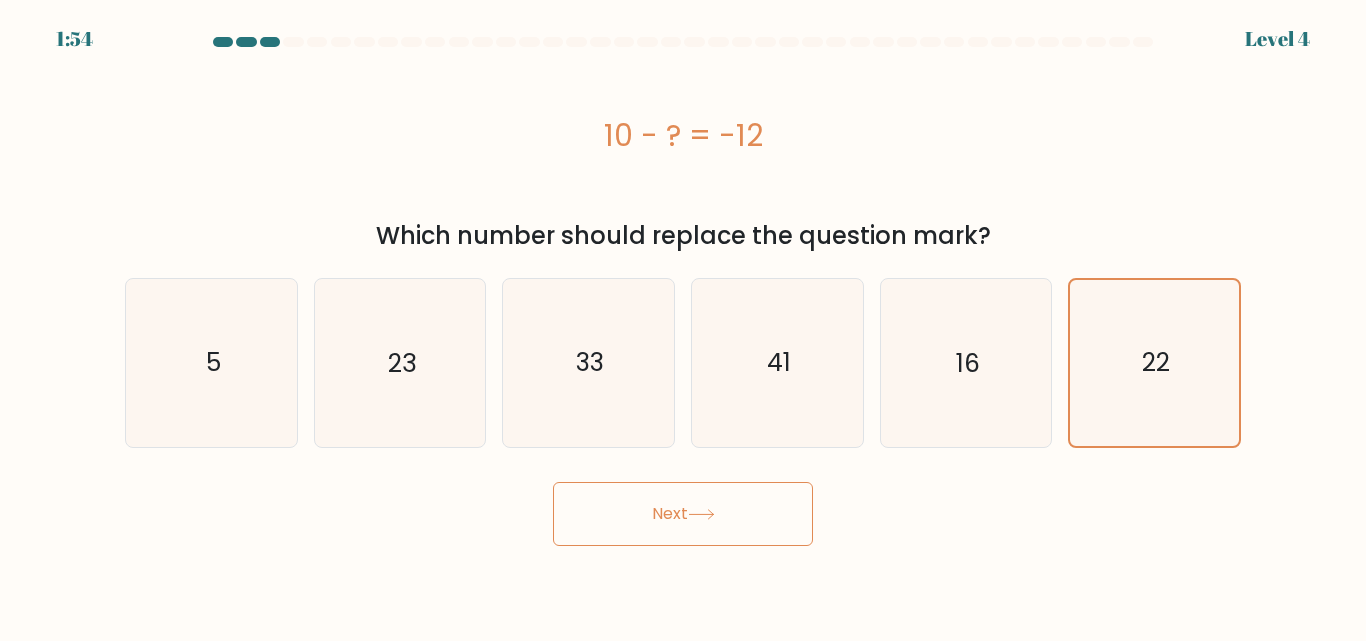 click on "Next" at bounding box center [683, 514] 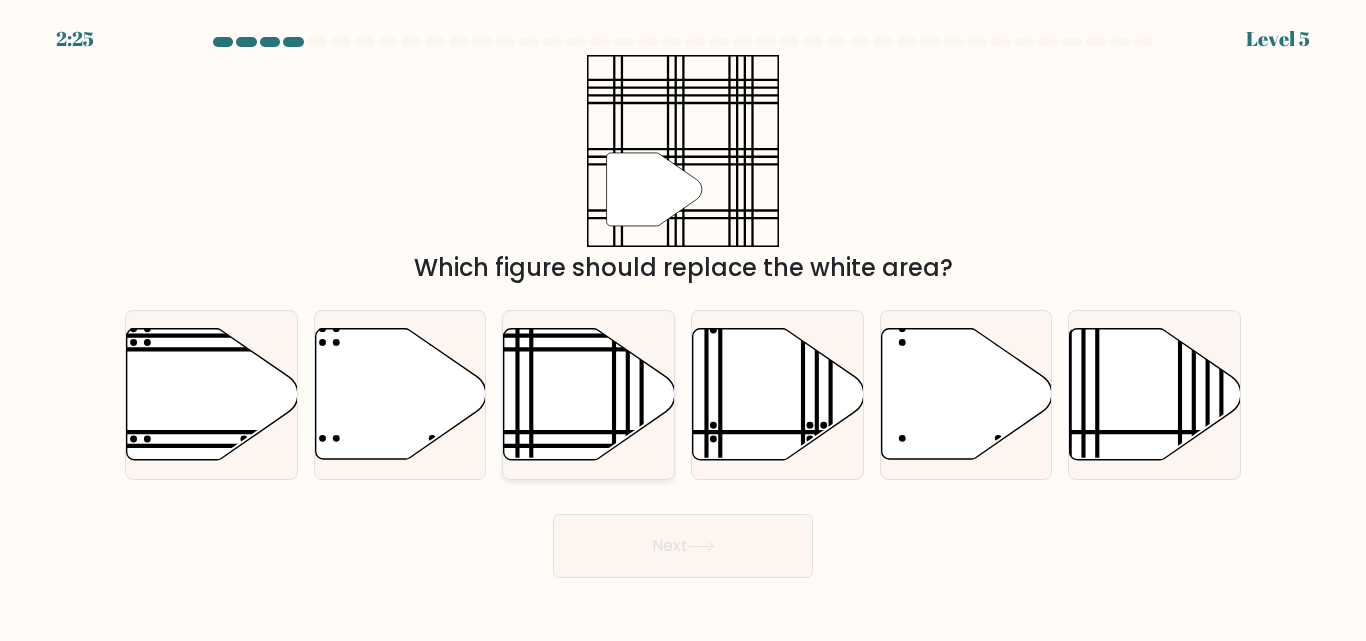 click 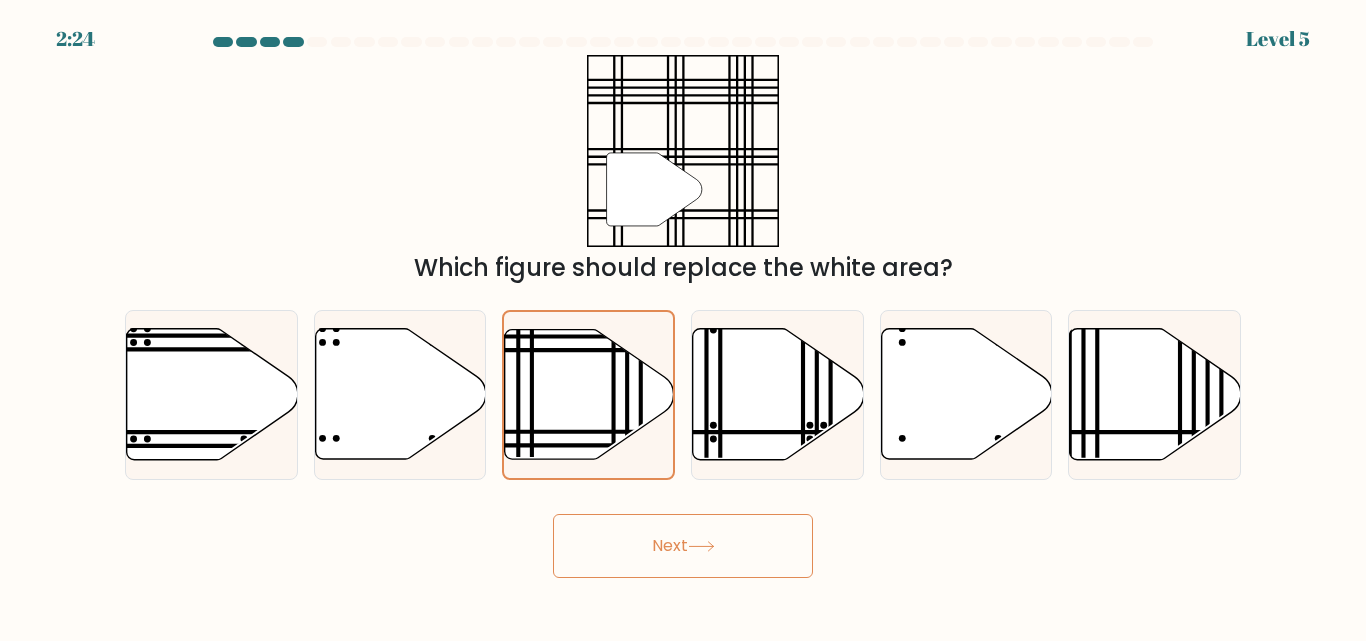 click on "Next" at bounding box center (683, 546) 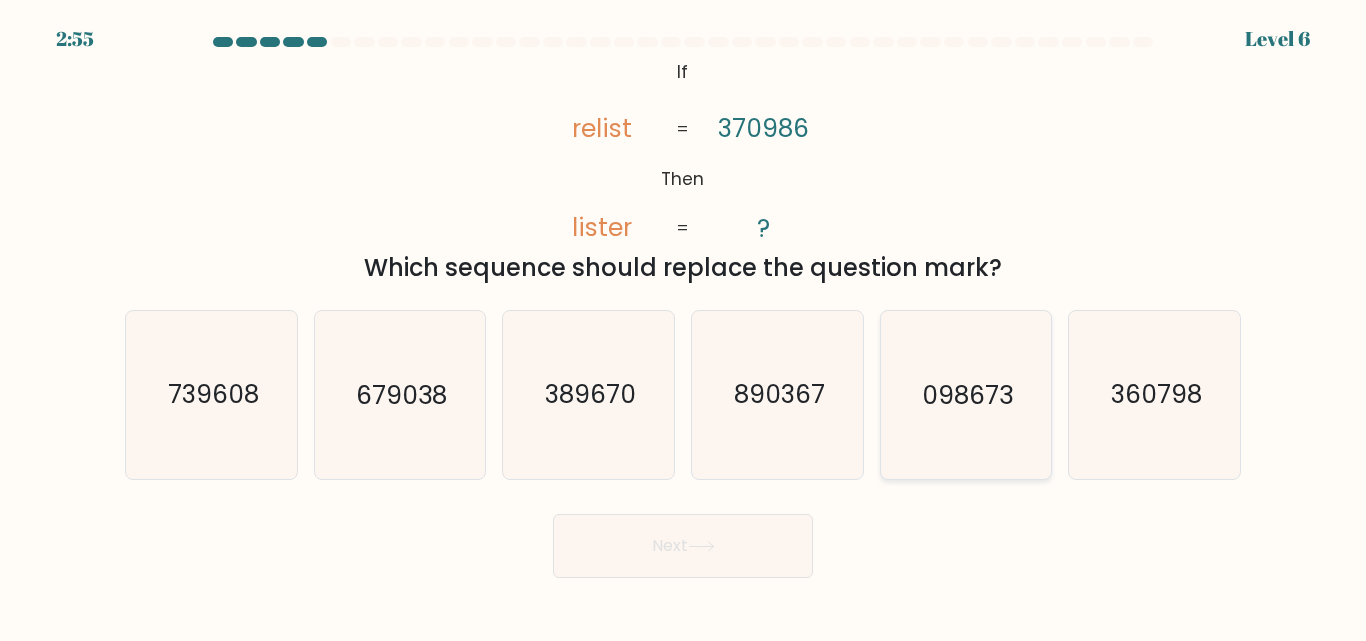 click on "098673" 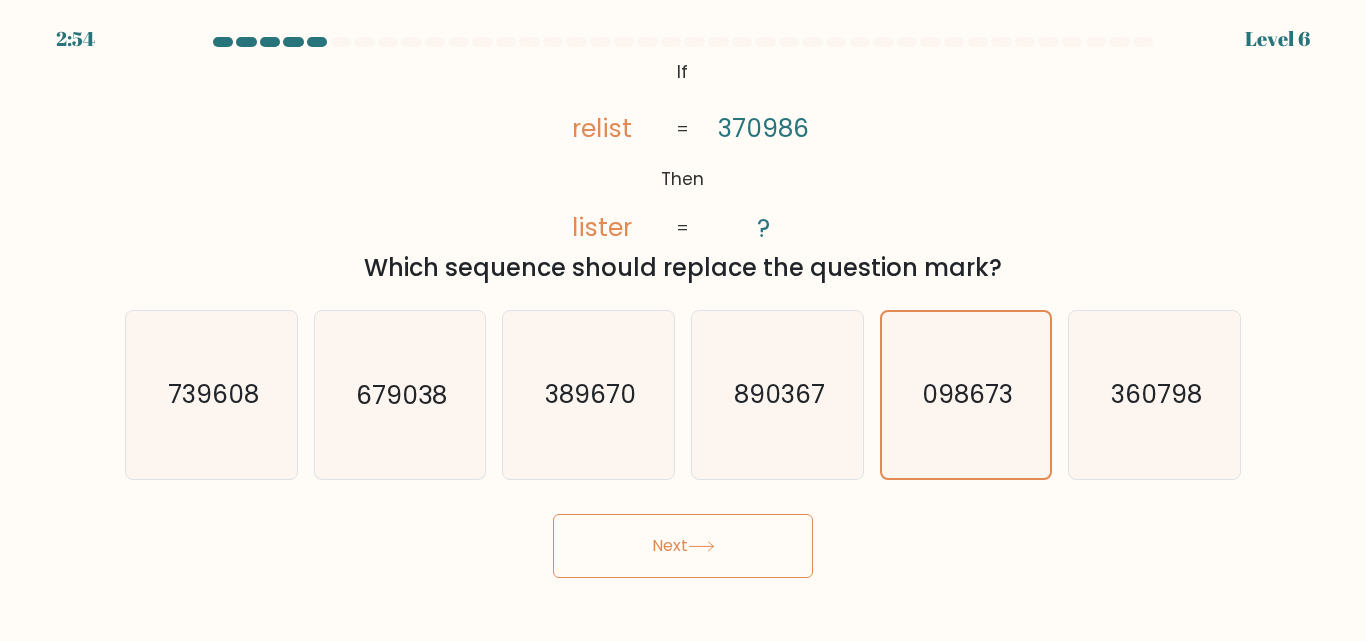 click on "Next" at bounding box center [683, 546] 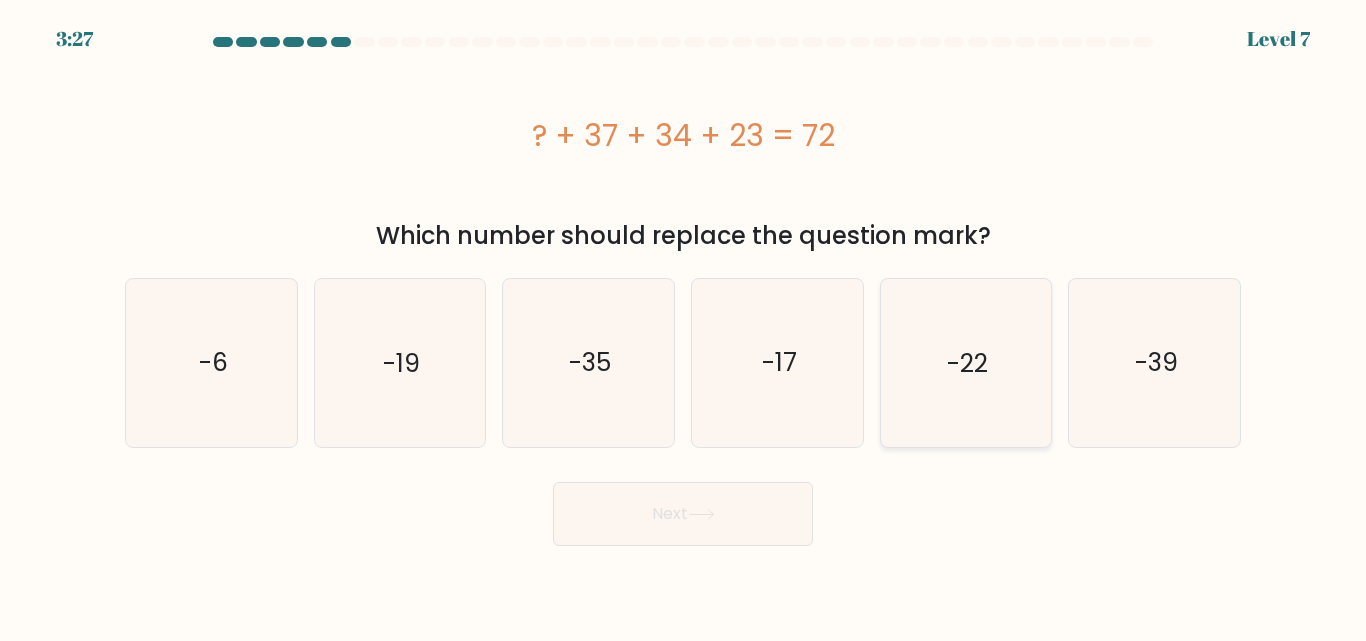 click on "-22" 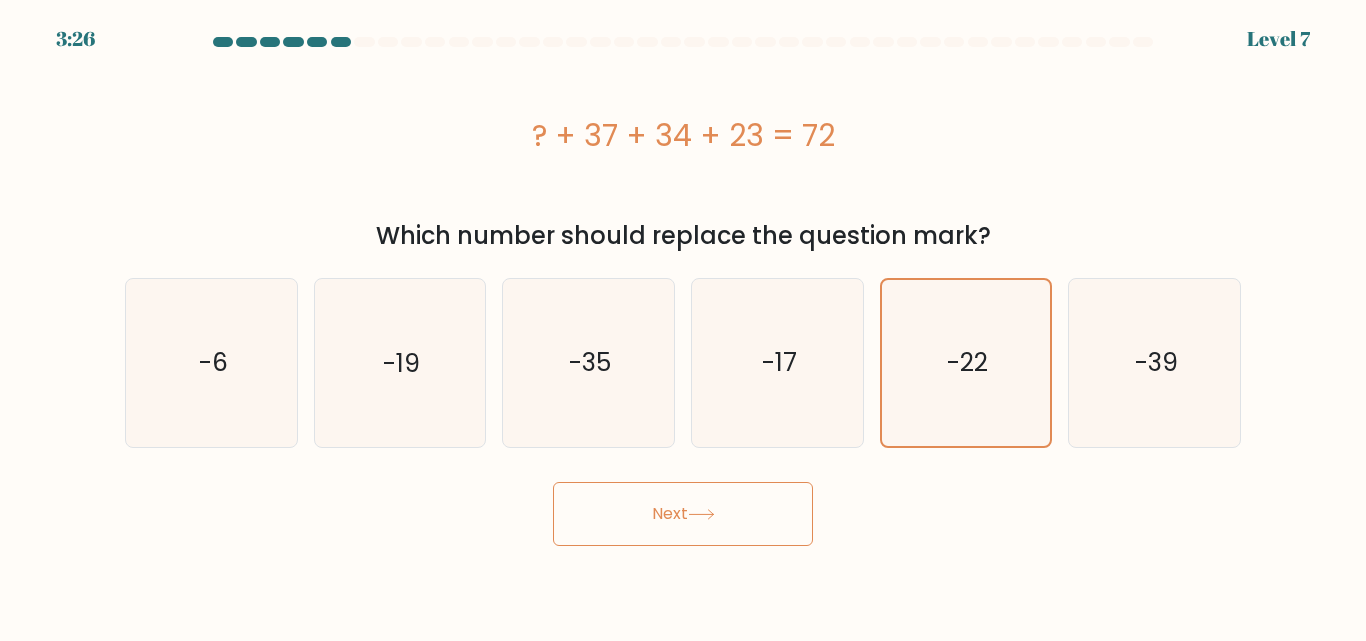 click on "Next" at bounding box center [683, 514] 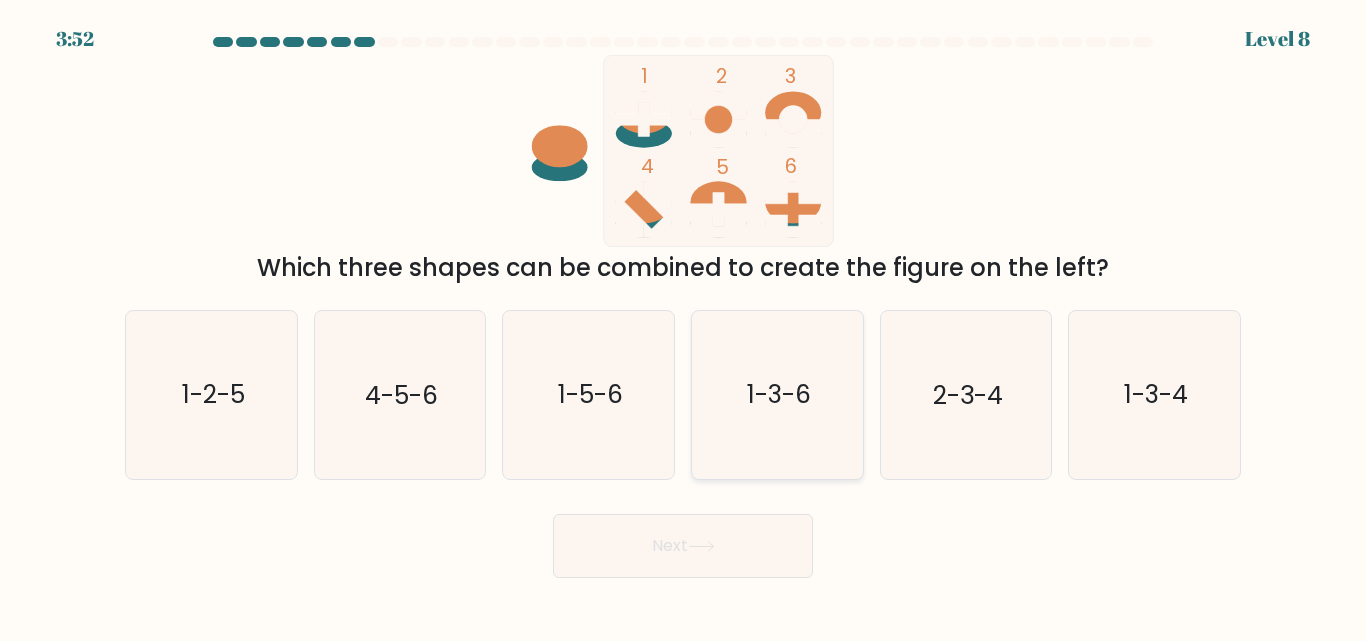 click on "1-3-6" 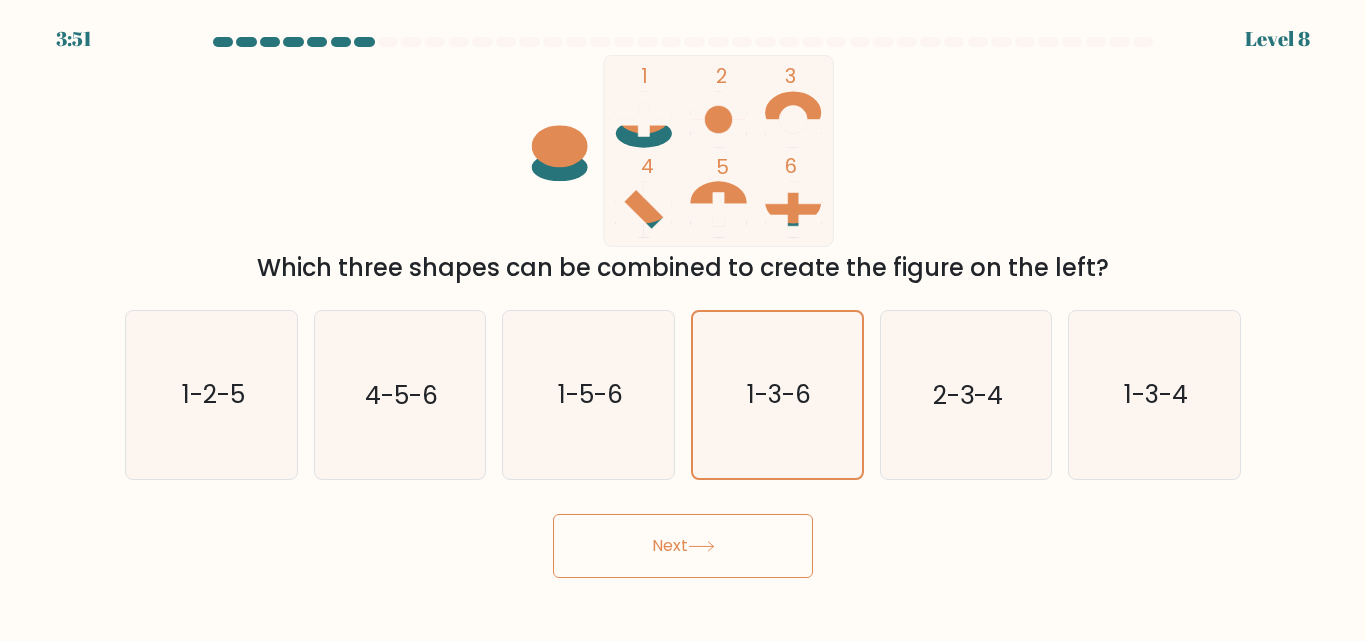 click on "Next" at bounding box center (683, 546) 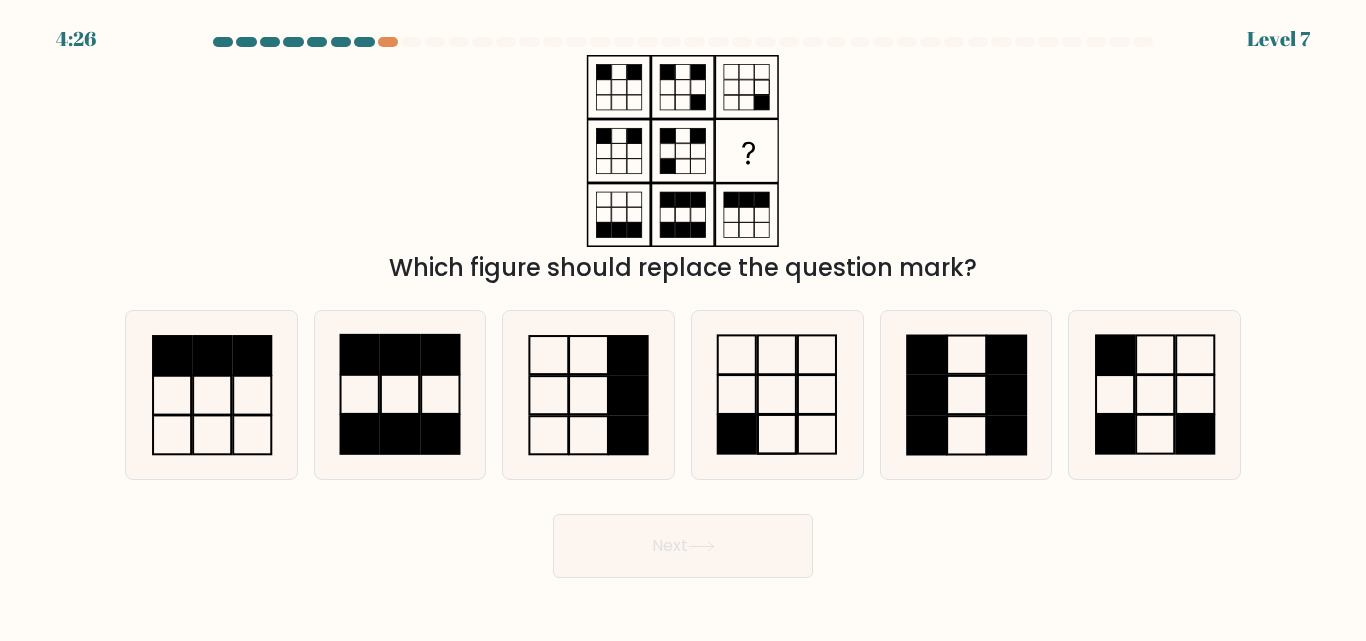 click at bounding box center [364, 42] 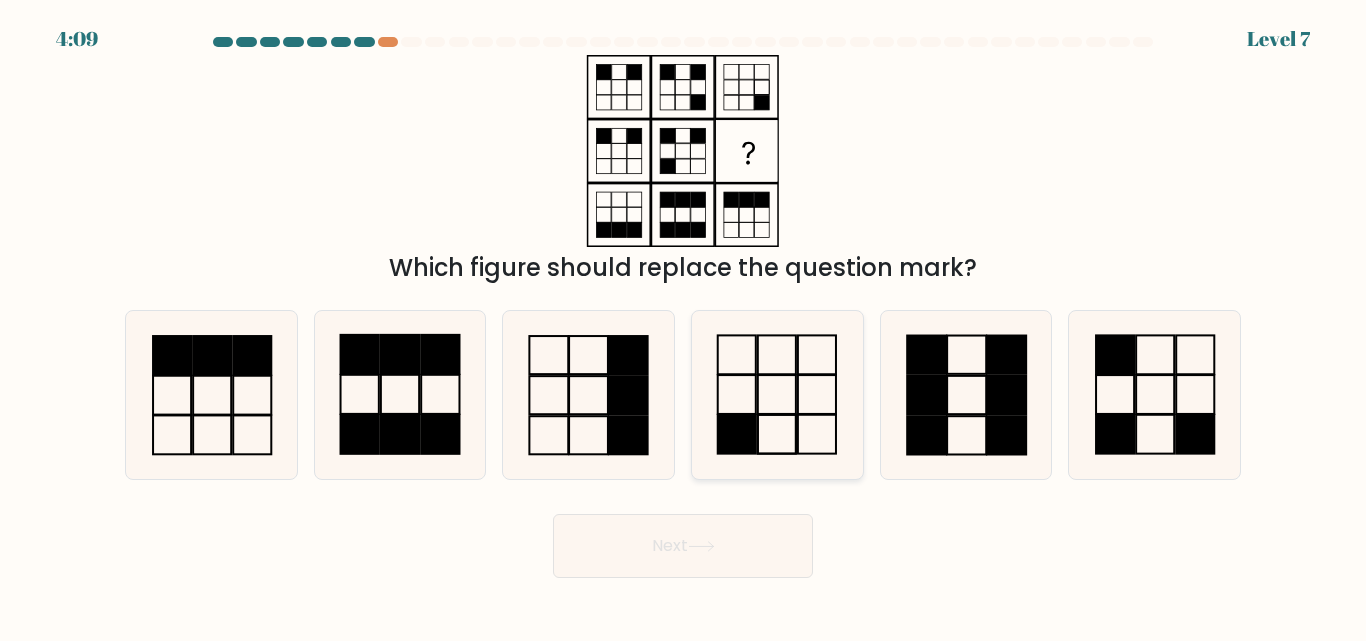 click 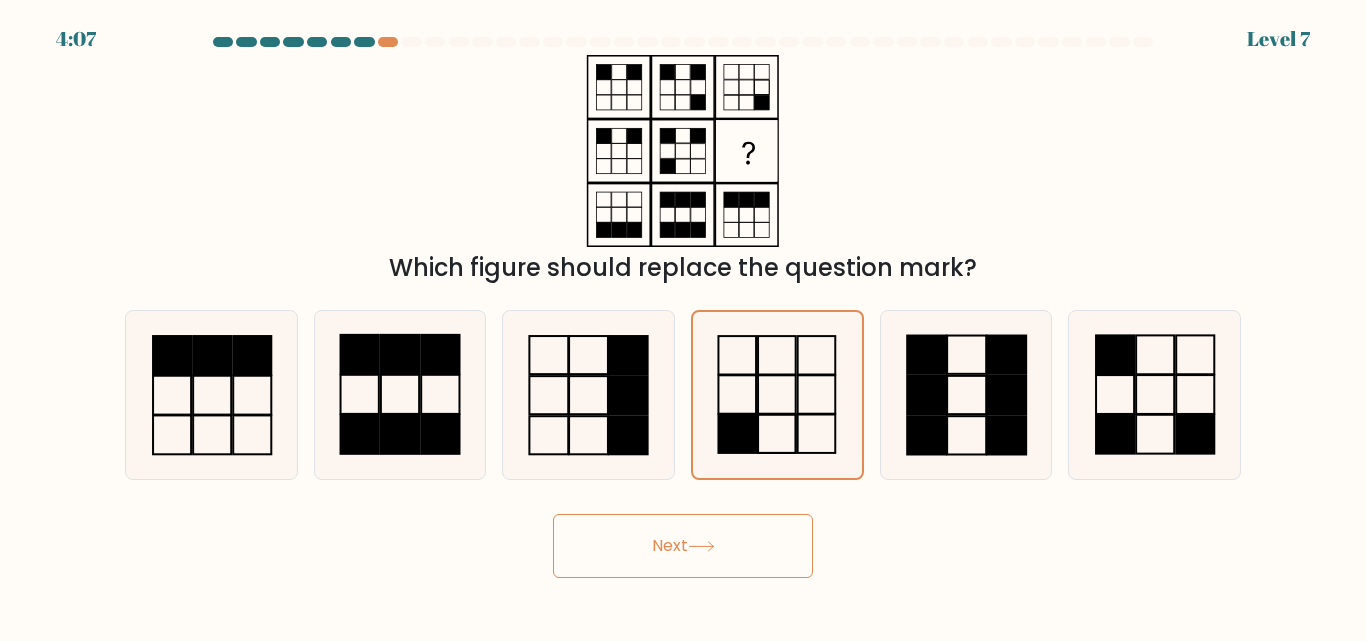 click on "Next" at bounding box center (683, 546) 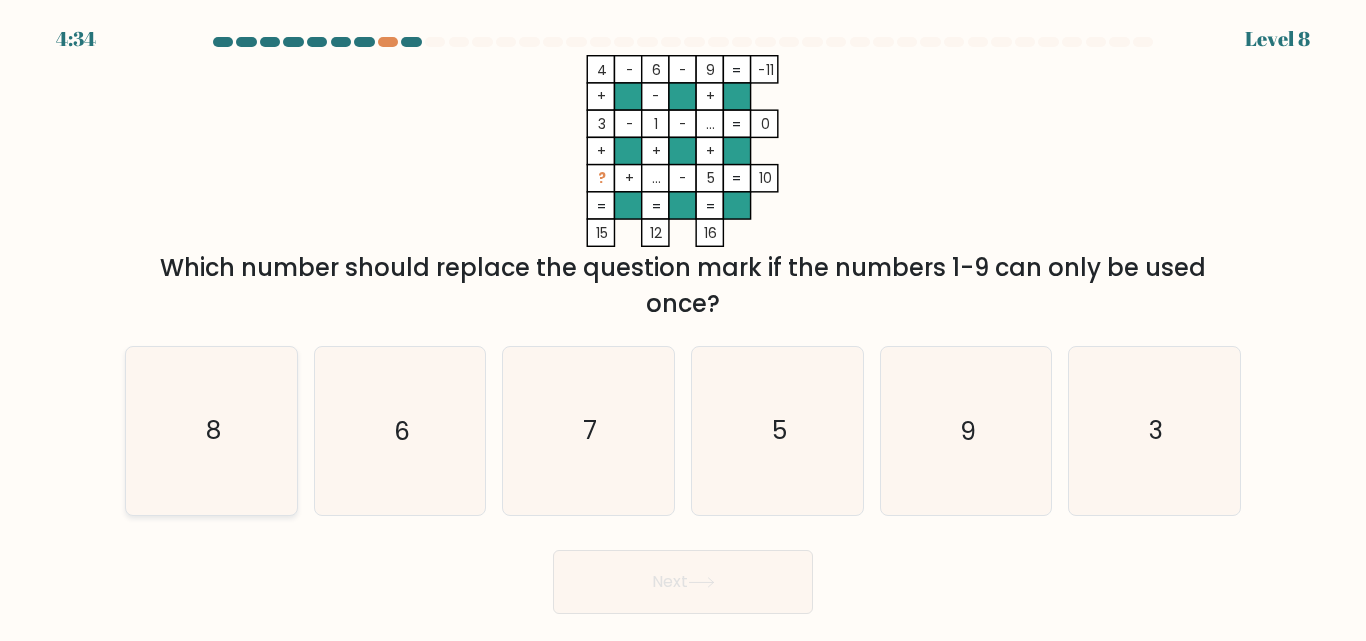 click on "8" 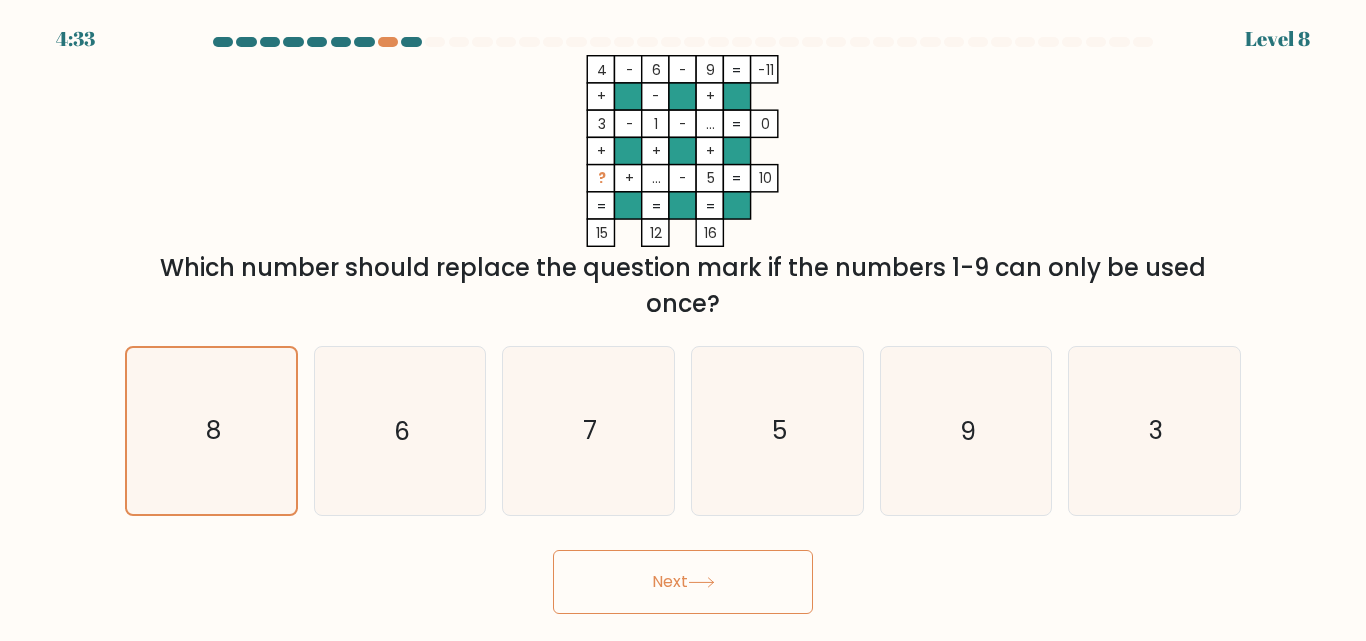 click on "Next" at bounding box center [683, 582] 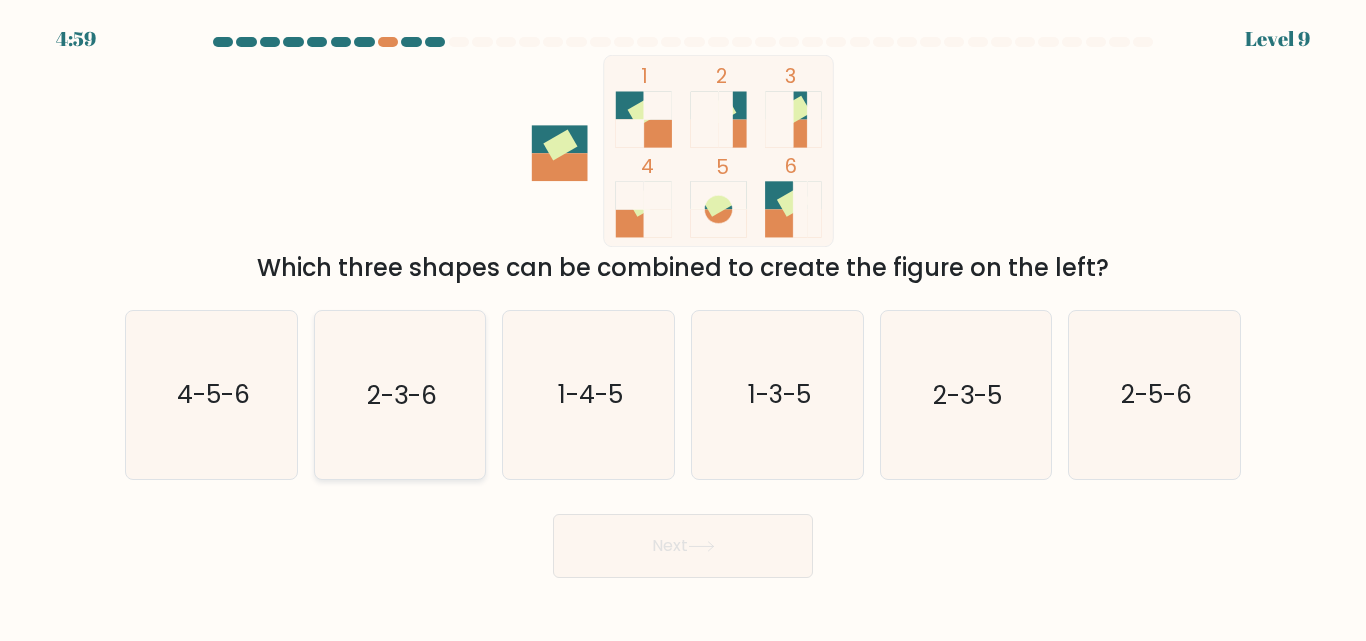 click on "2-3-6" 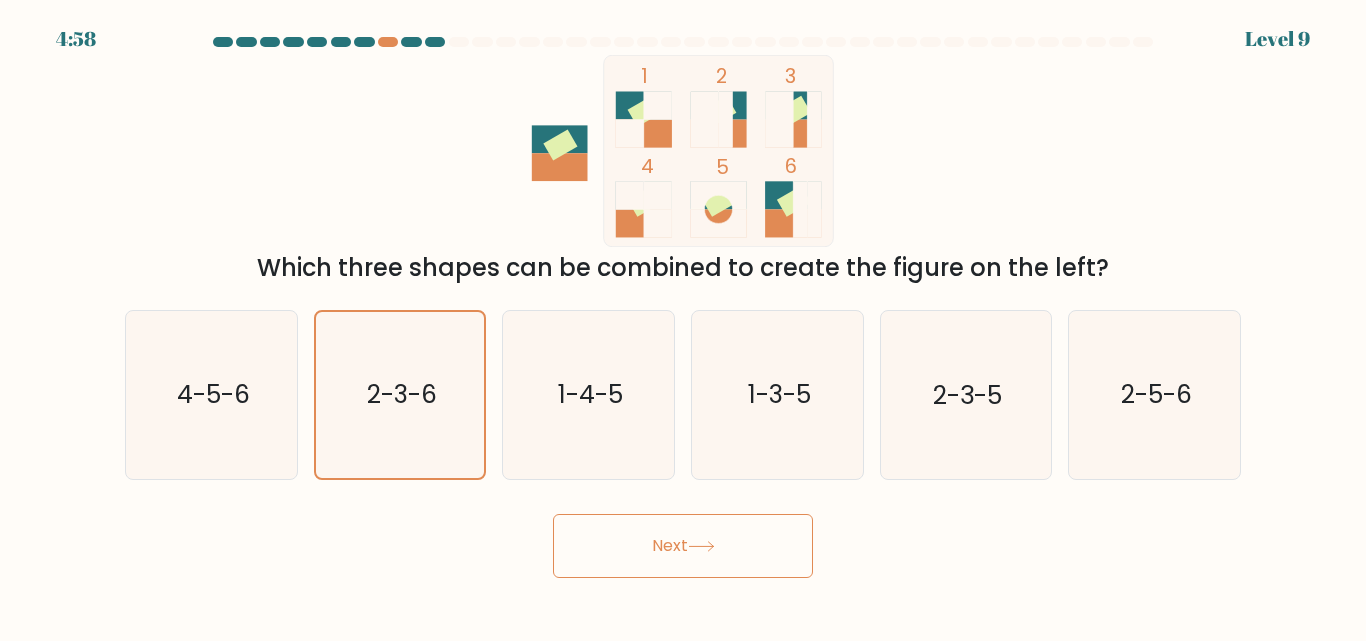 click on "Next" at bounding box center [683, 546] 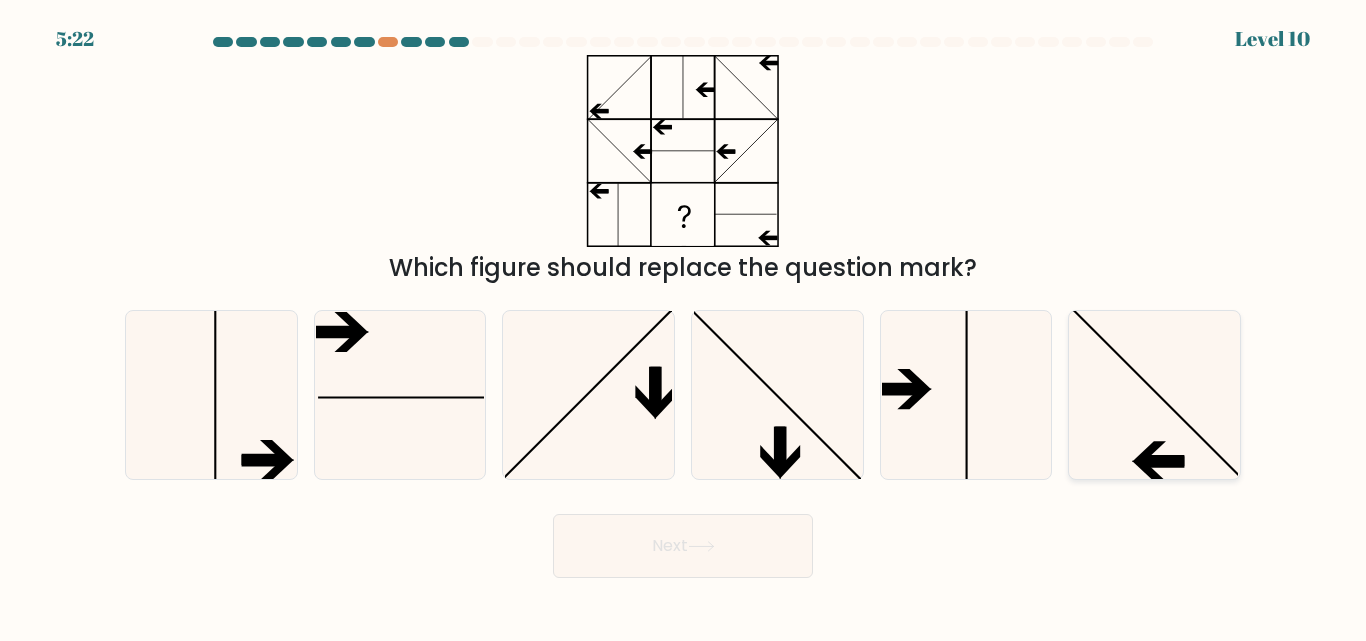 click 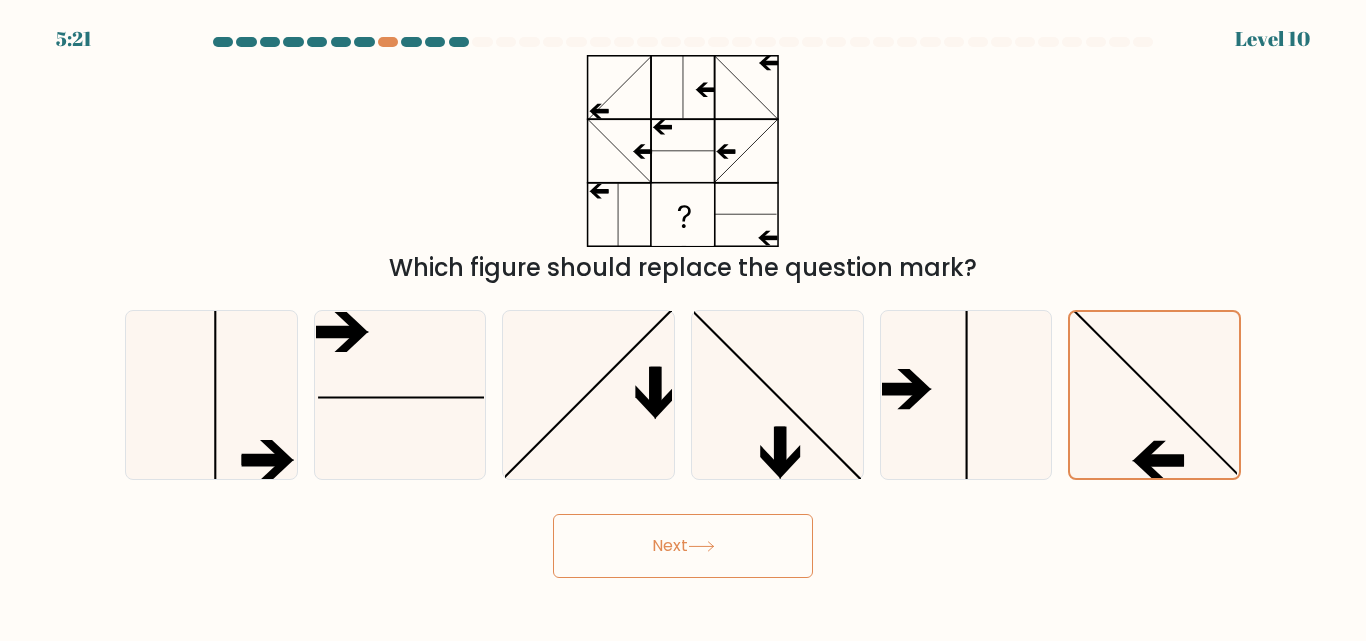 click on "Next" at bounding box center (683, 546) 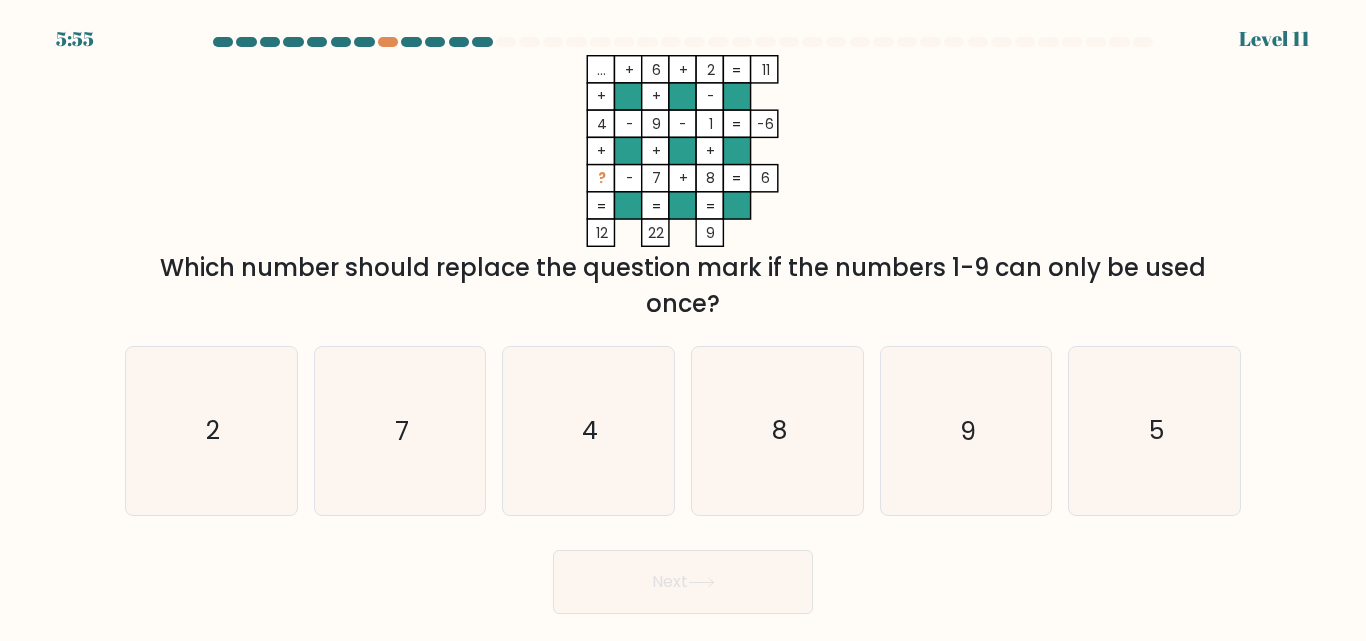 click at bounding box center (683, 325) 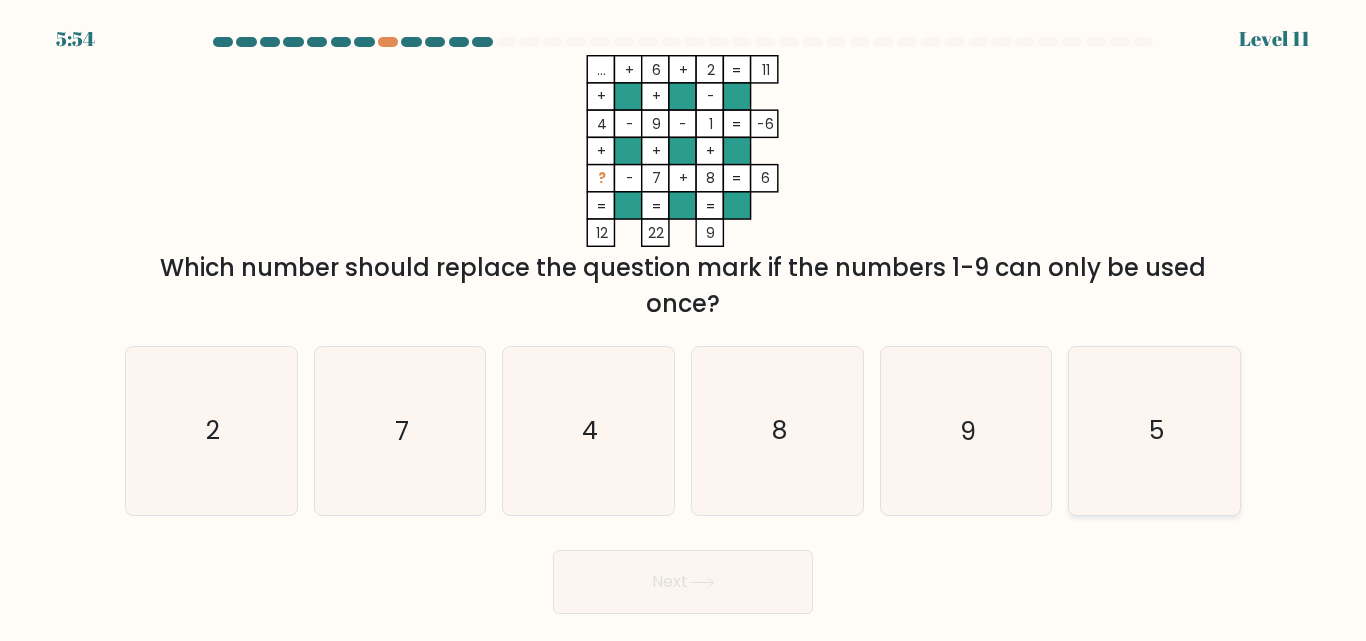 click on "5" 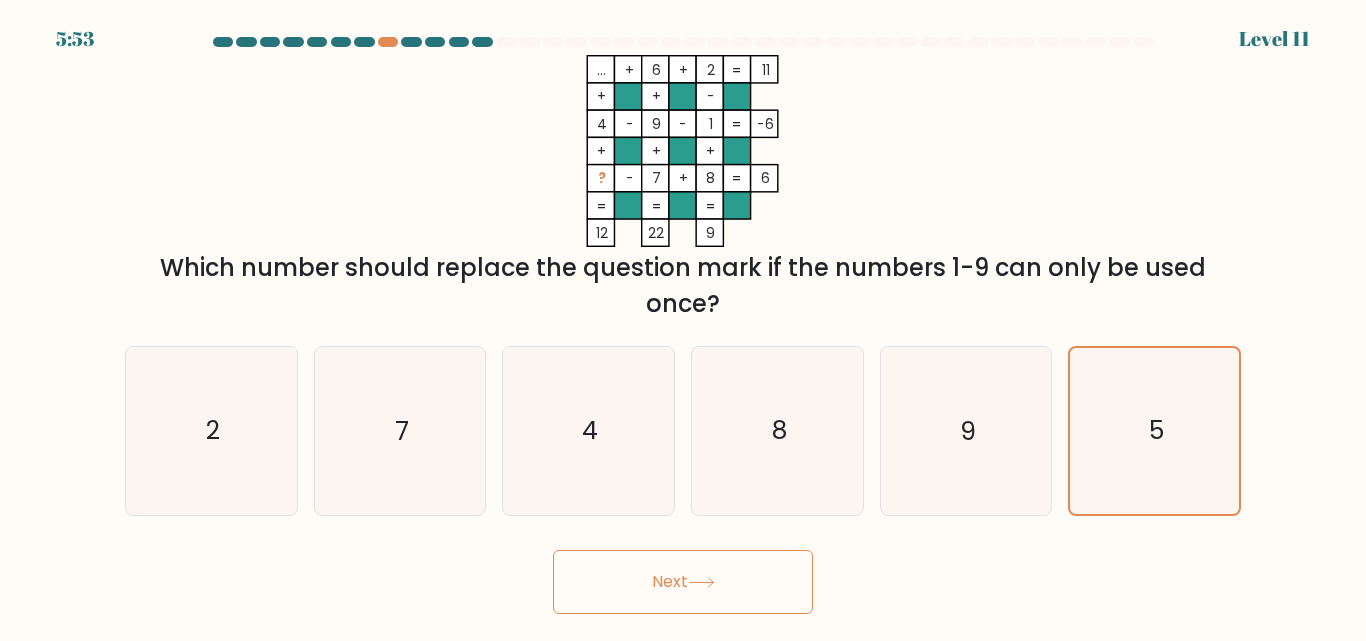click on "Next" at bounding box center [683, 582] 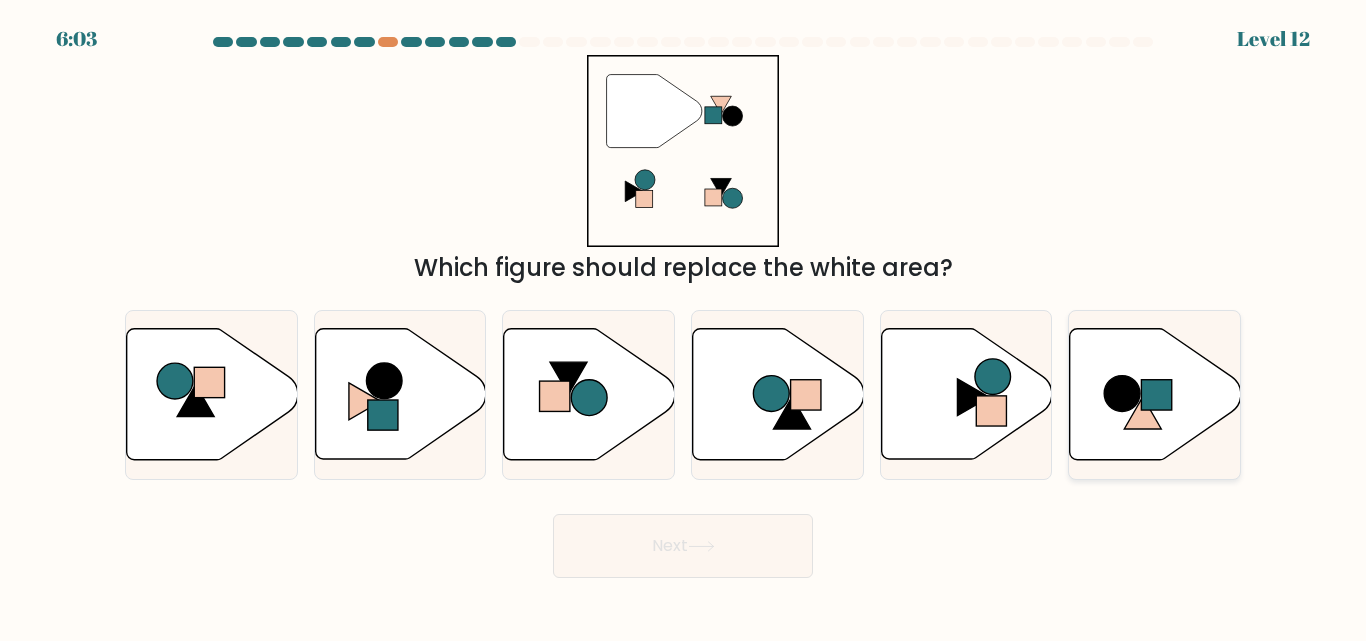 click 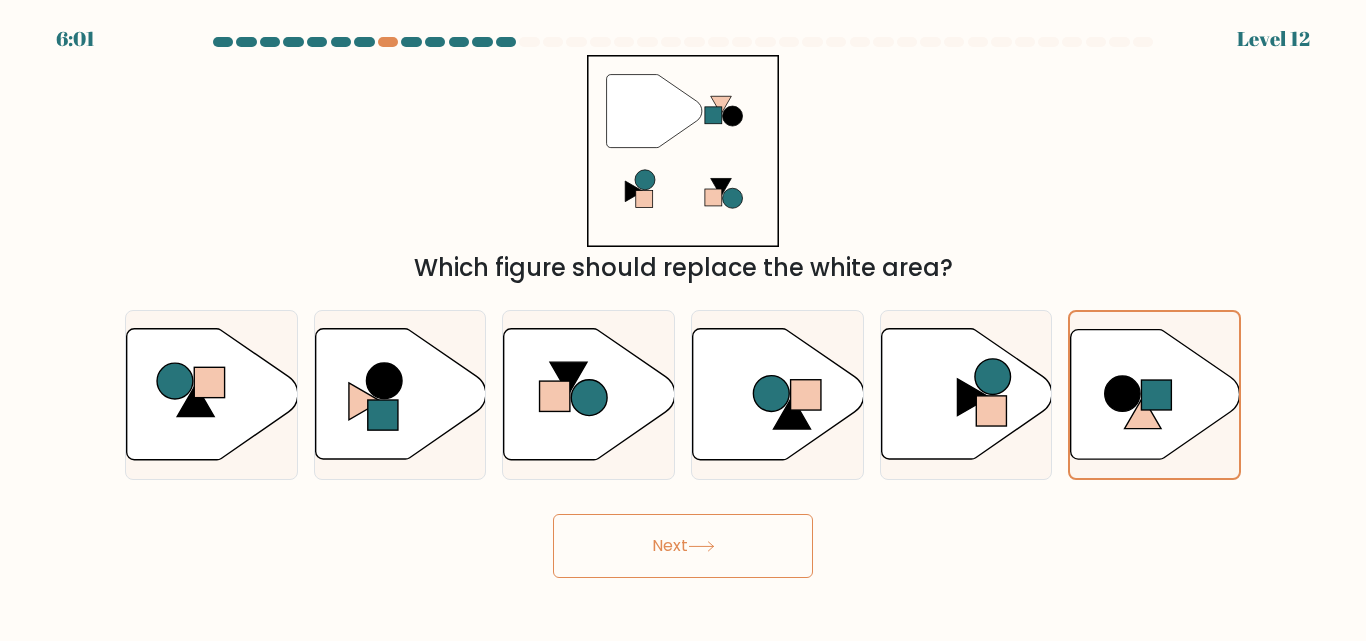 click on "Next" at bounding box center (683, 546) 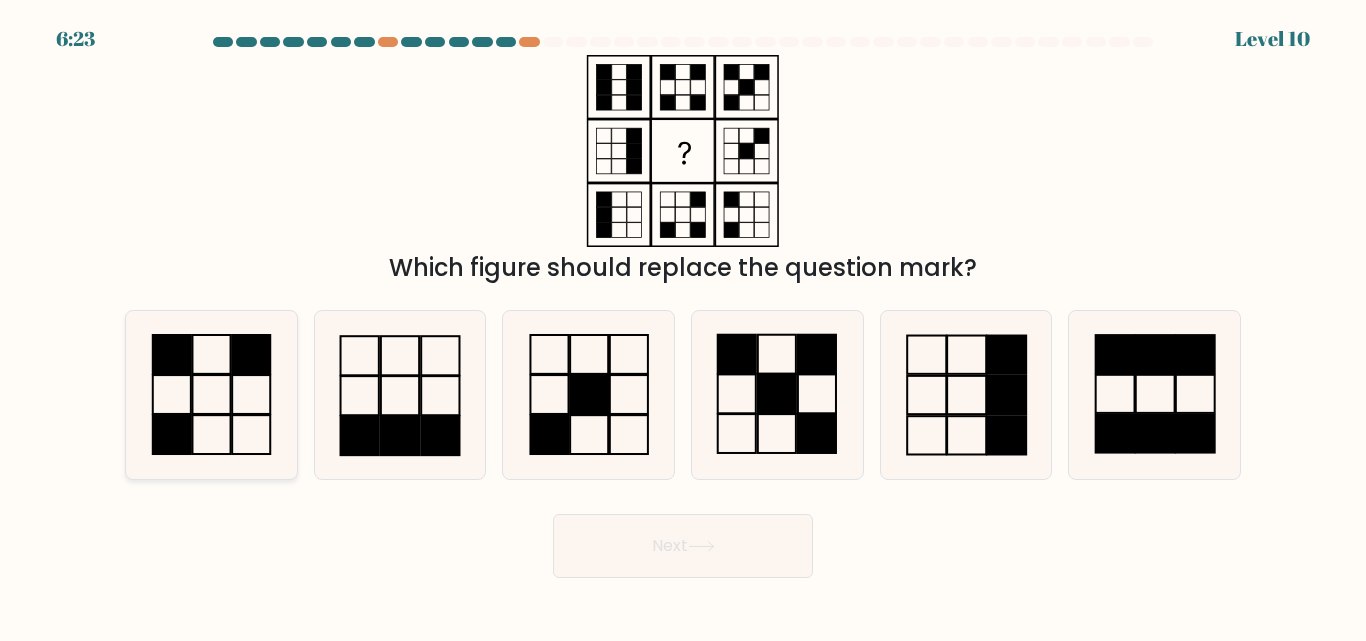click 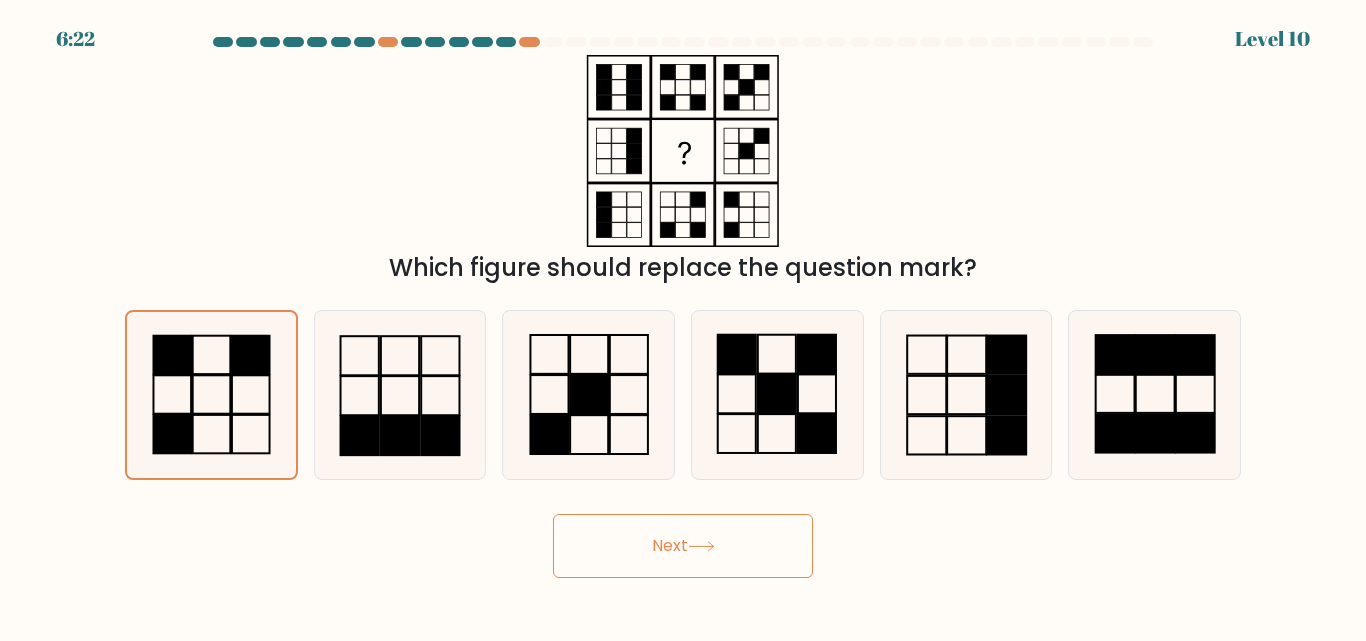 click on "Next" at bounding box center (683, 546) 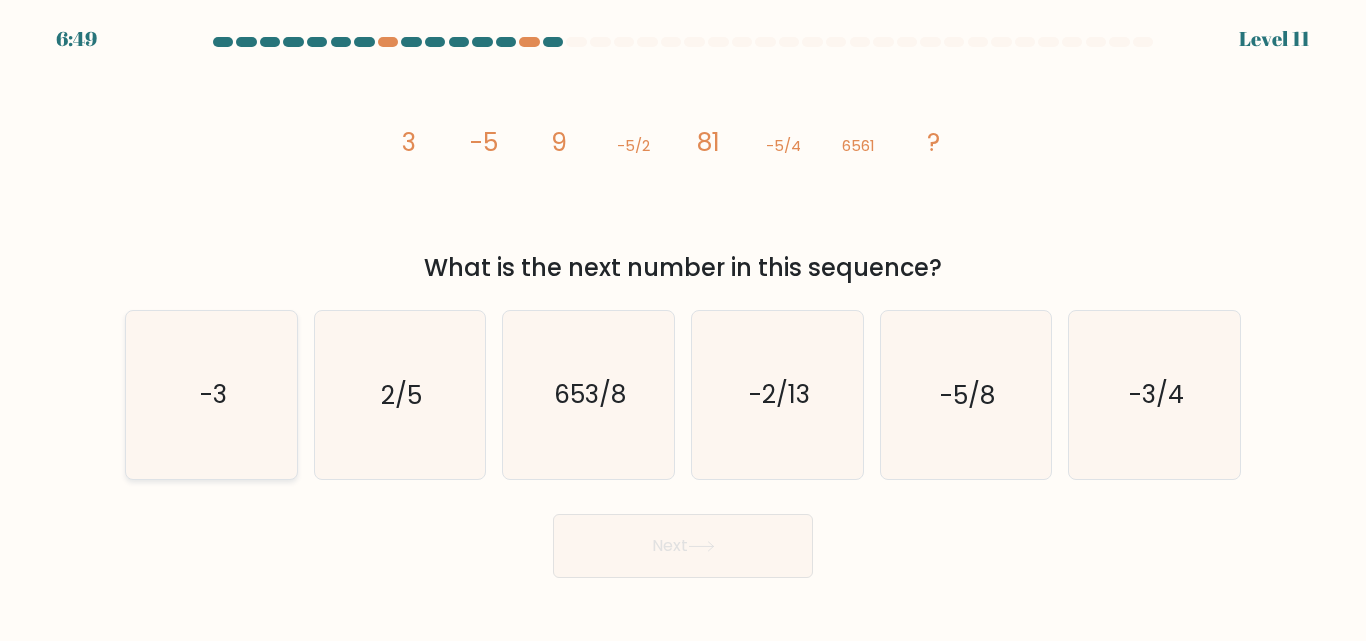 click on "-3" 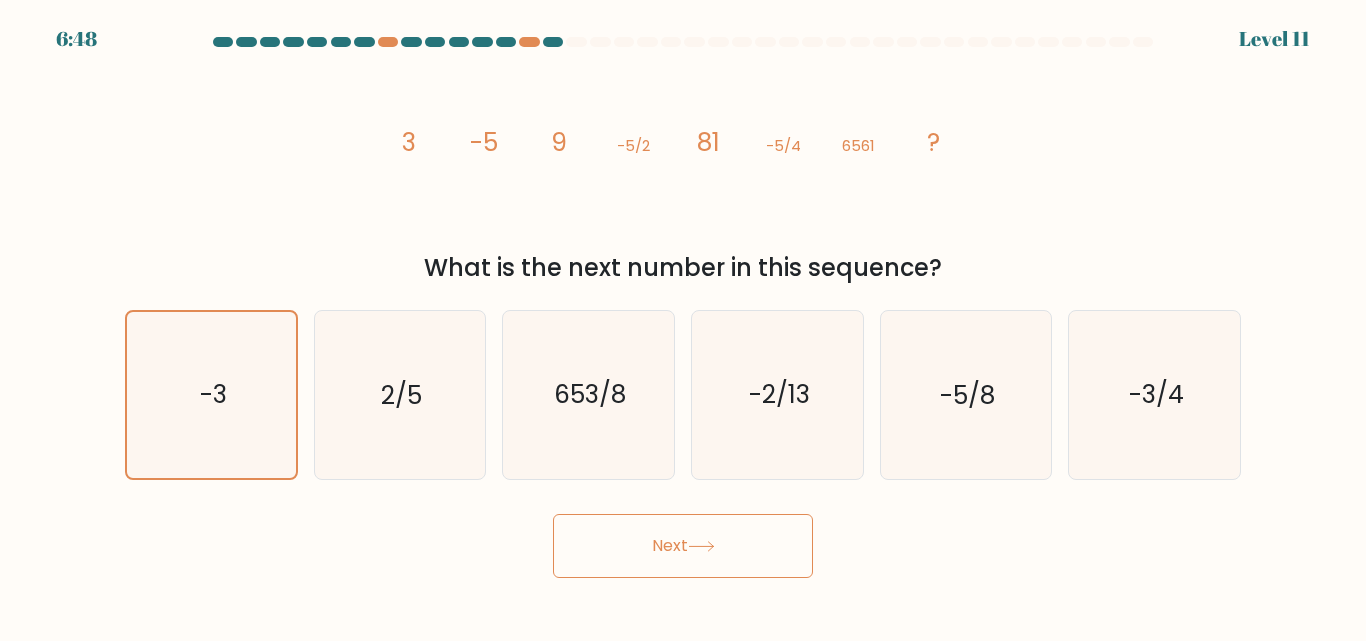click on "Next" at bounding box center (683, 546) 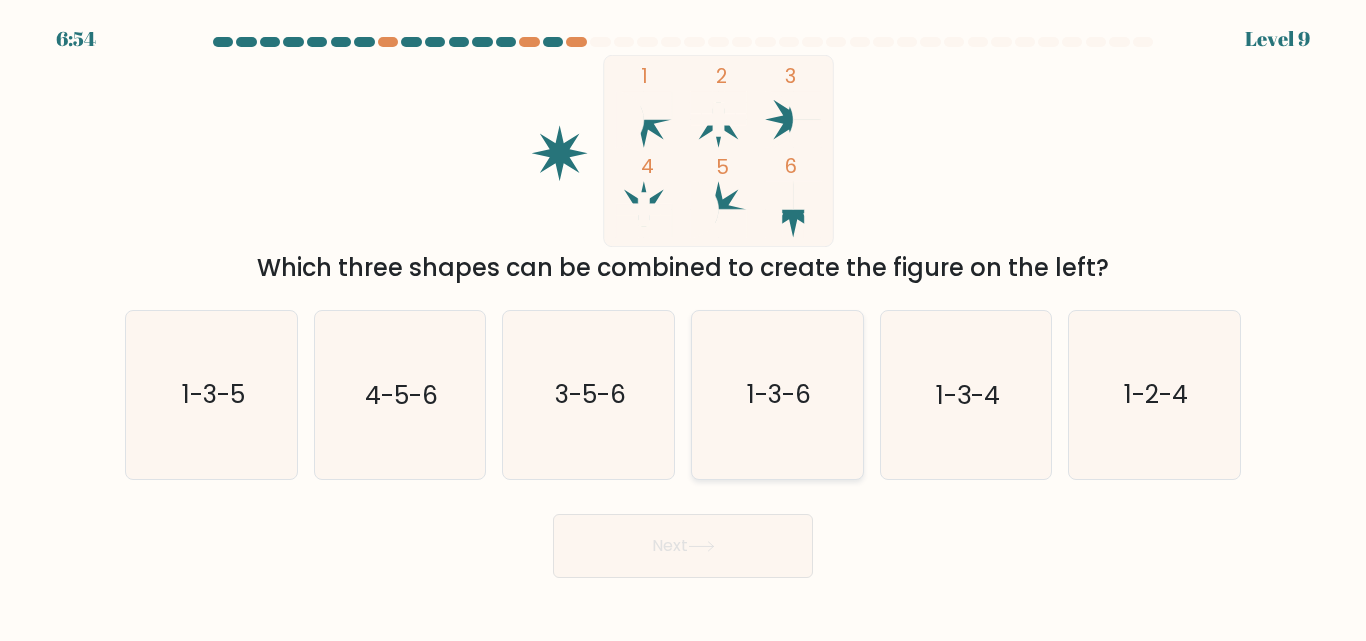 drag, startPoint x: 764, startPoint y: 425, endPoint x: 753, endPoint y: 456, distance: 32.89377 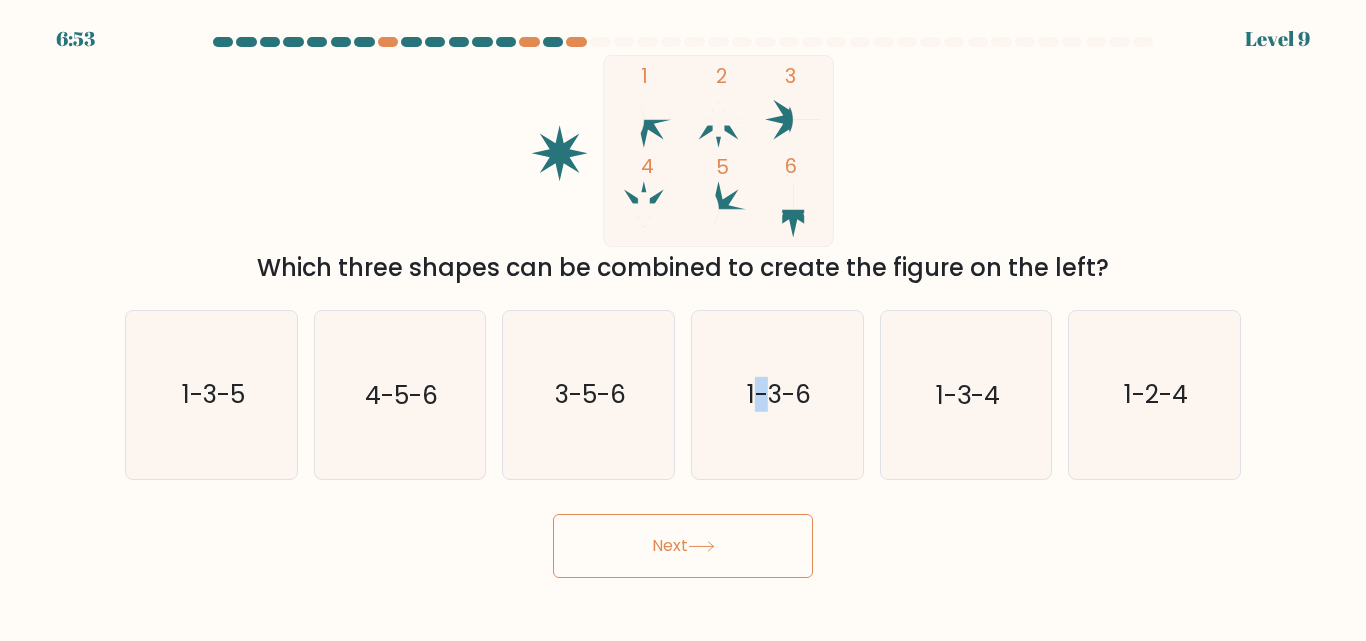 click 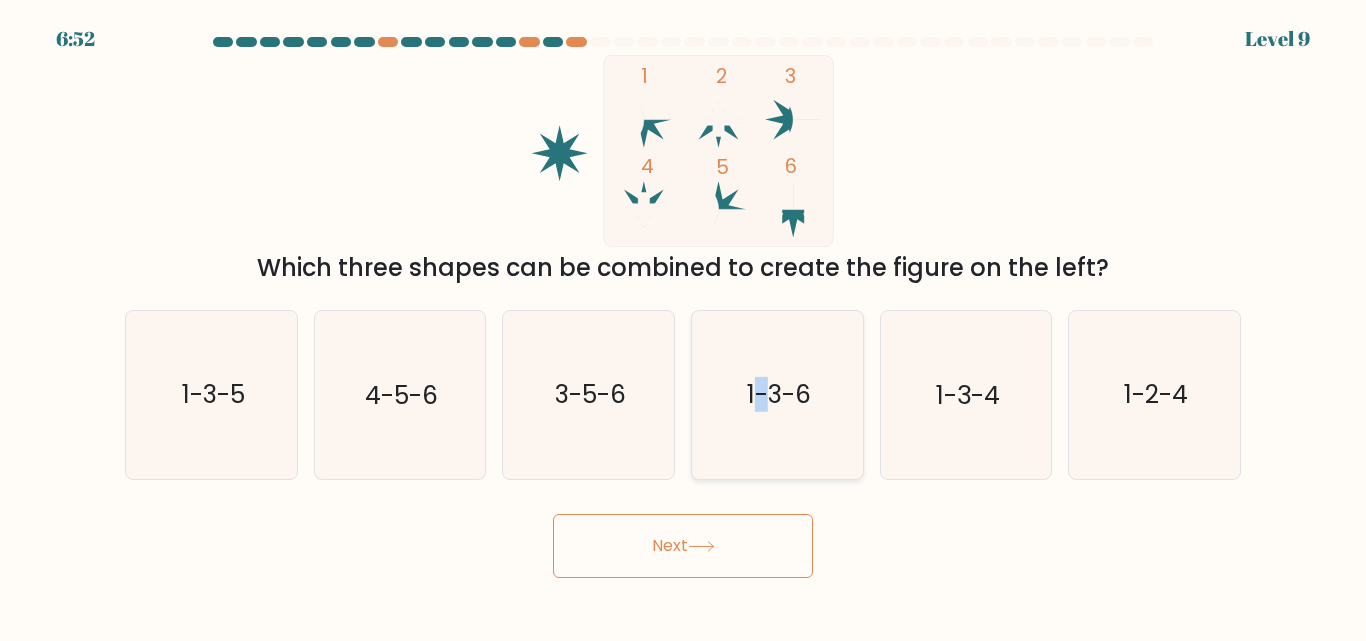 click on "1-3-6" 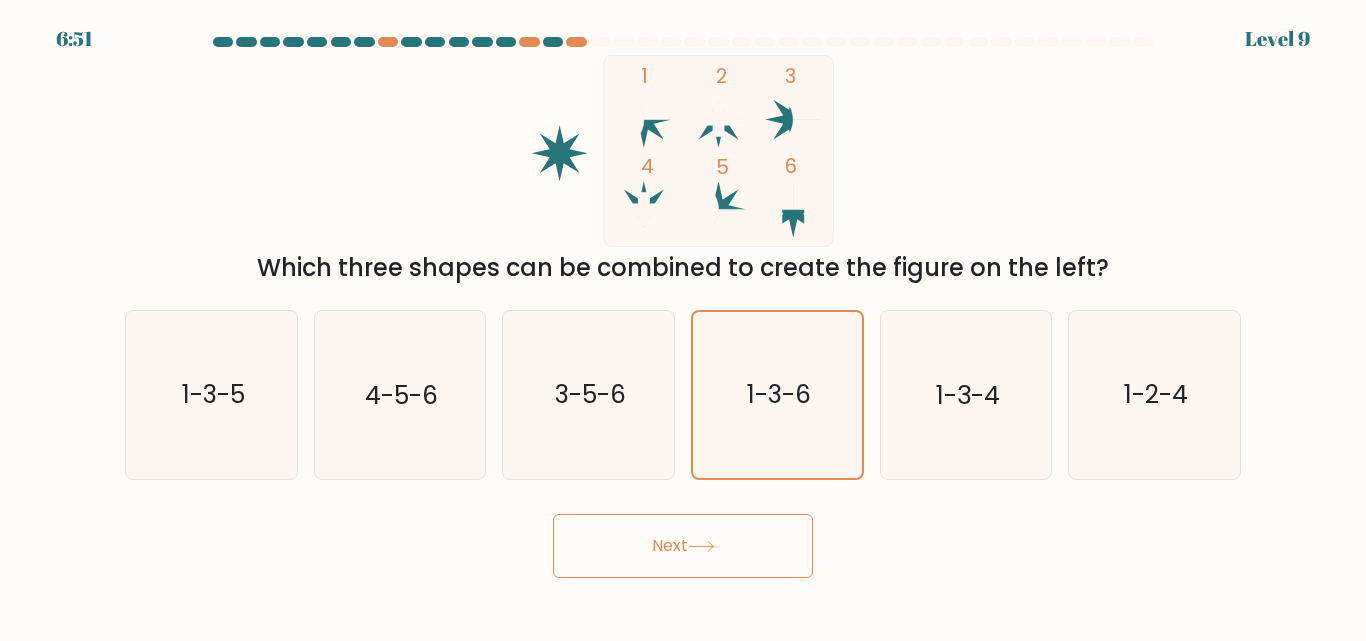 click on "Next" at bounding box center (683, 546) 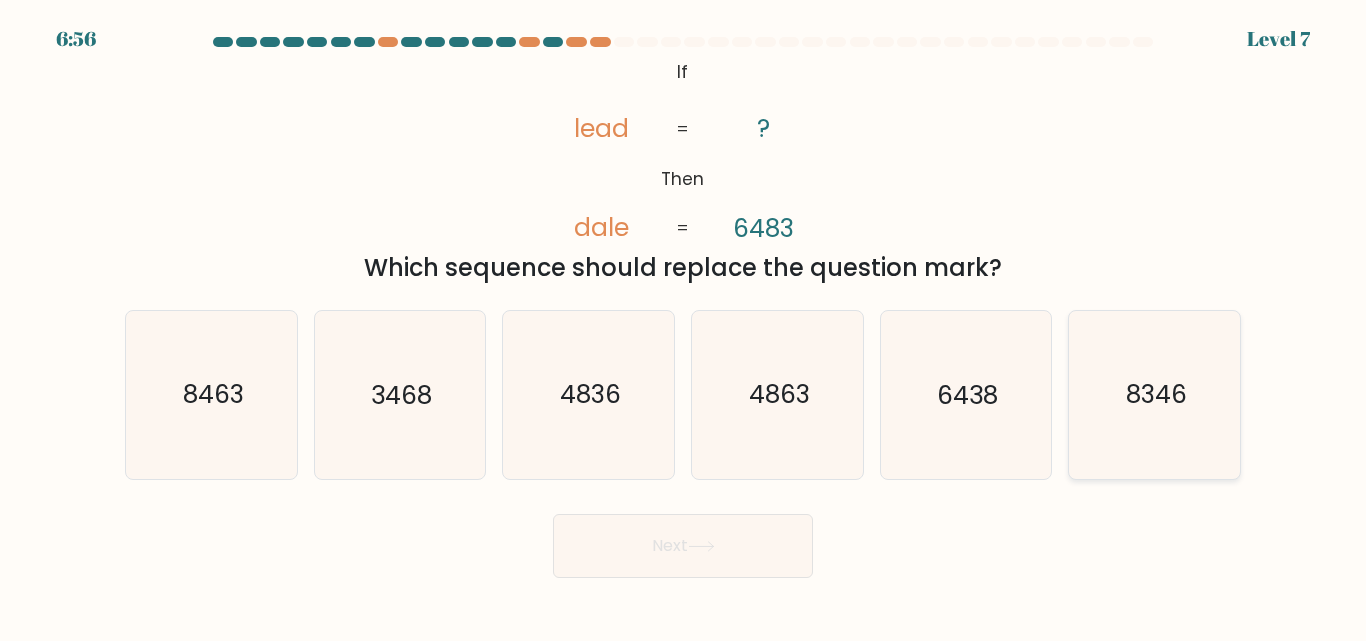 click on "8346" 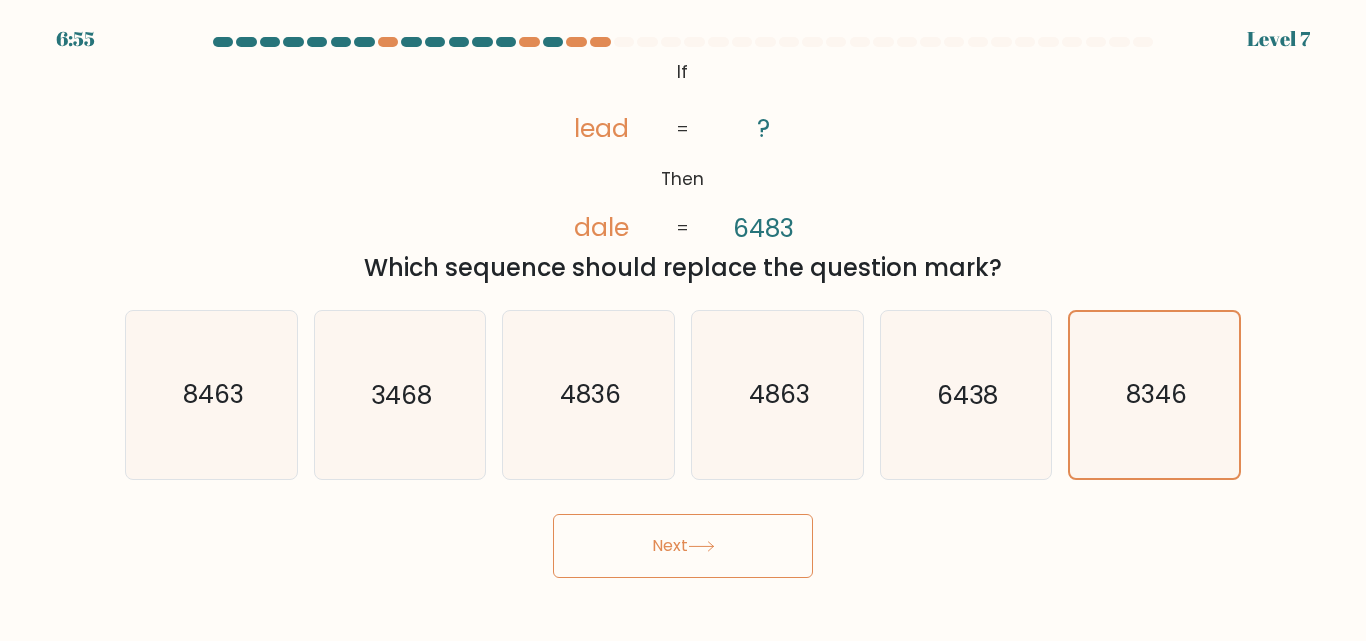 click on "Next" at bounding box center [683, 546] 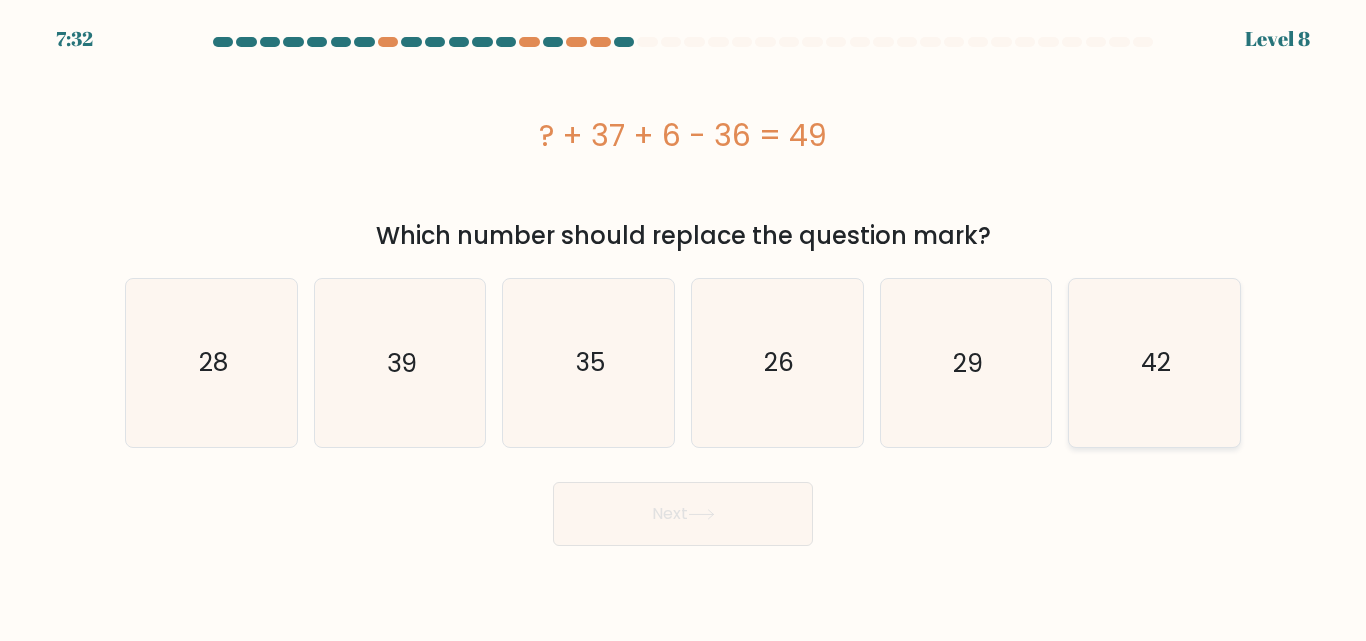 click on "42" 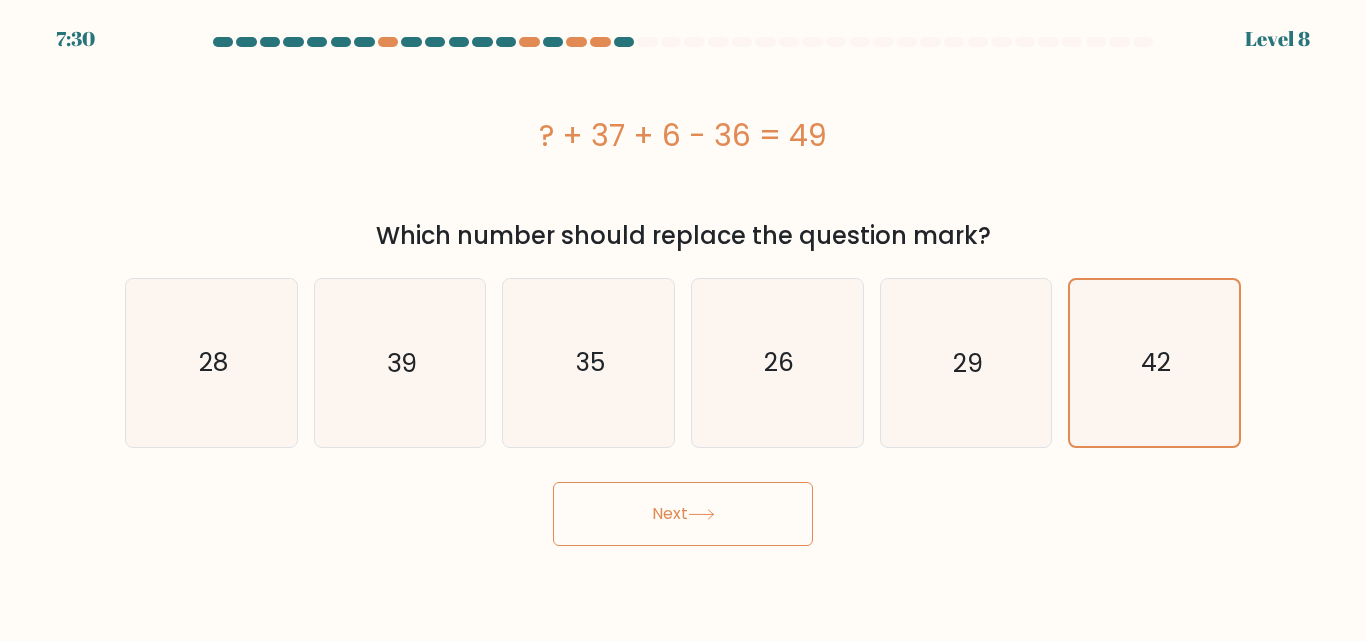 click on "Next" at bounding box center (683, 514) 